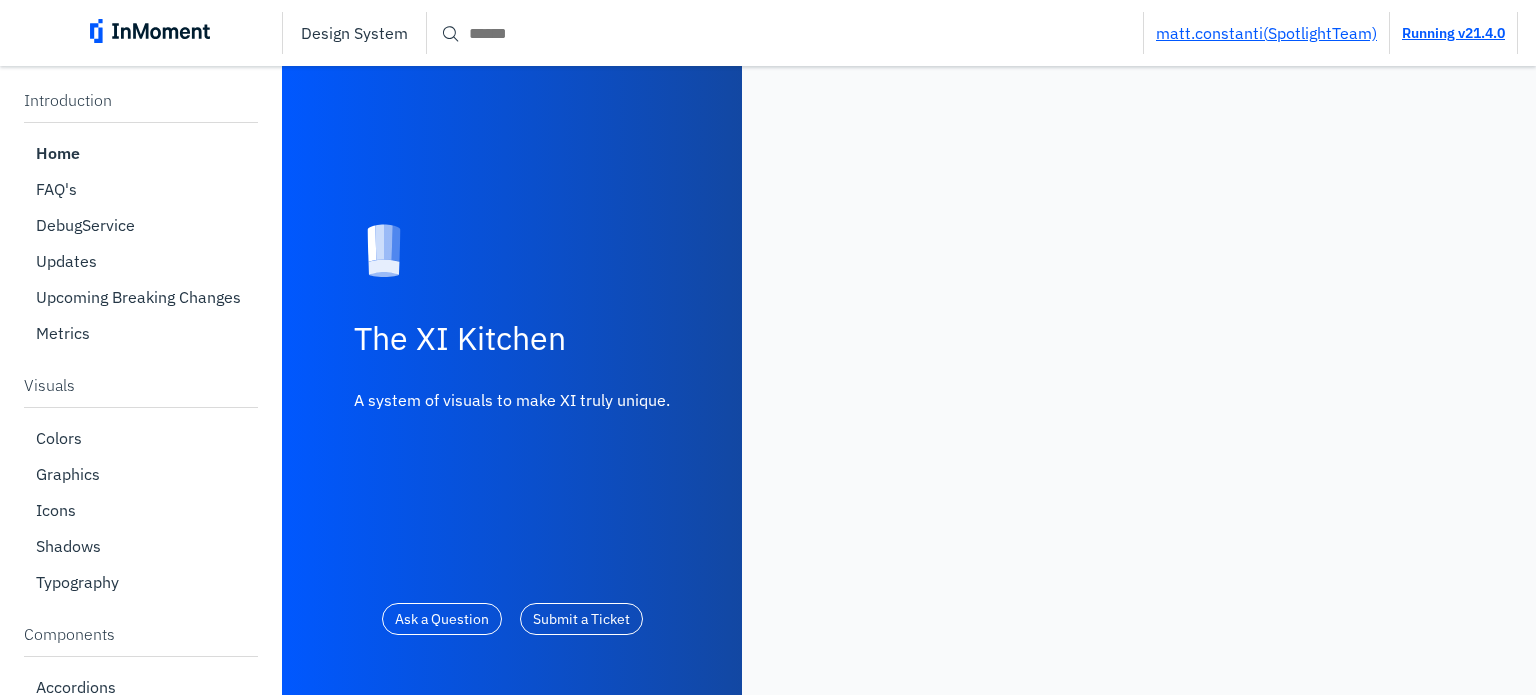 scroll, scrollTop: 0, scrollLeft: 0, axis: both 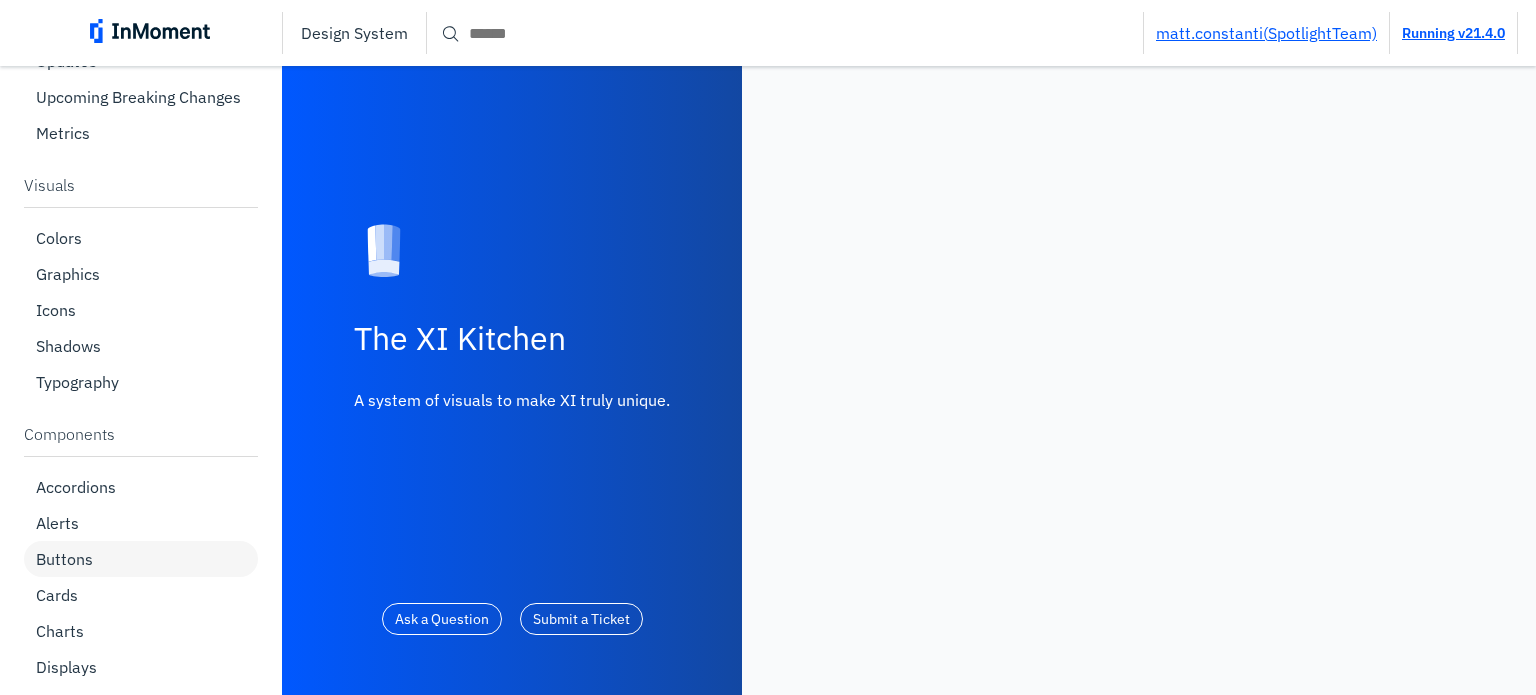 click on "Buttons" at bounding box center (64, 559) 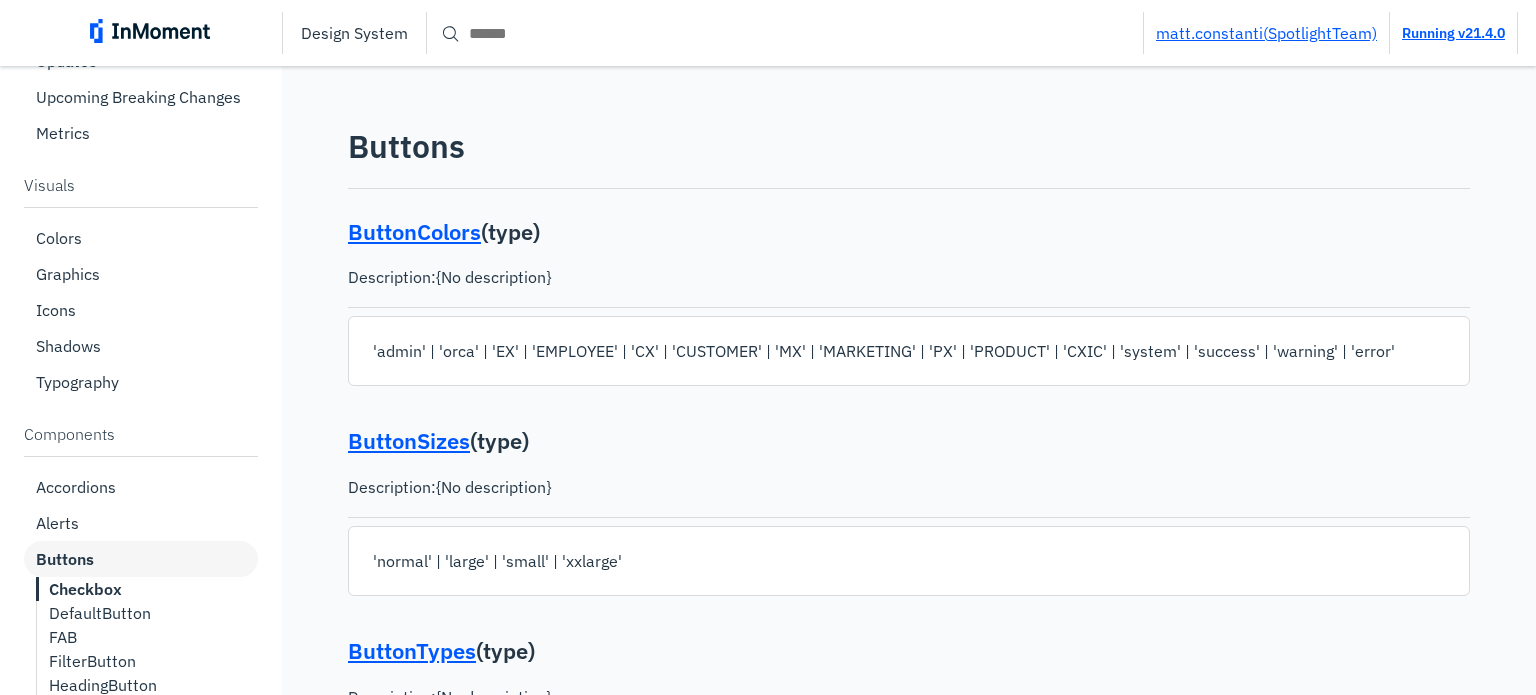 scroll, scrollTop: 400, scrollLeft: 0, axis: vertical 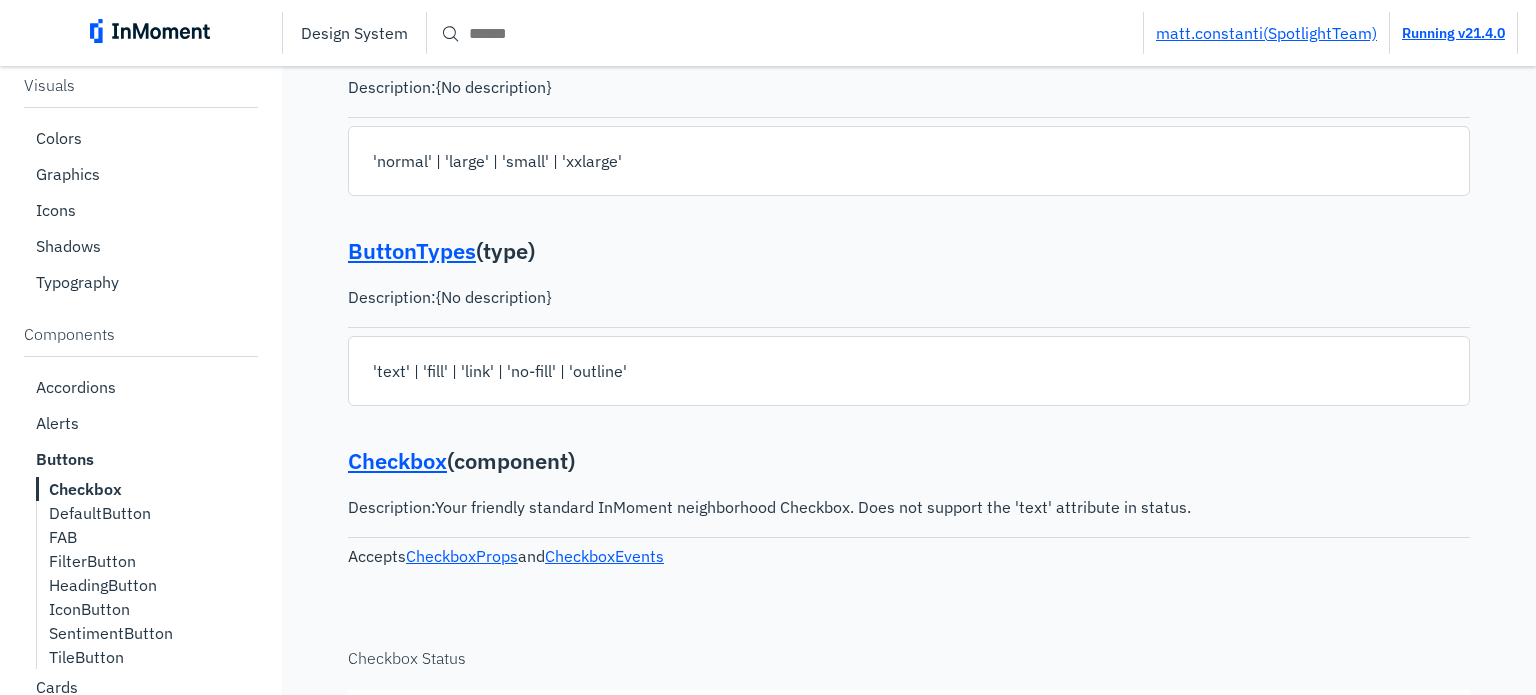 click on "DefaultButton" at bounding box center [100, 513] 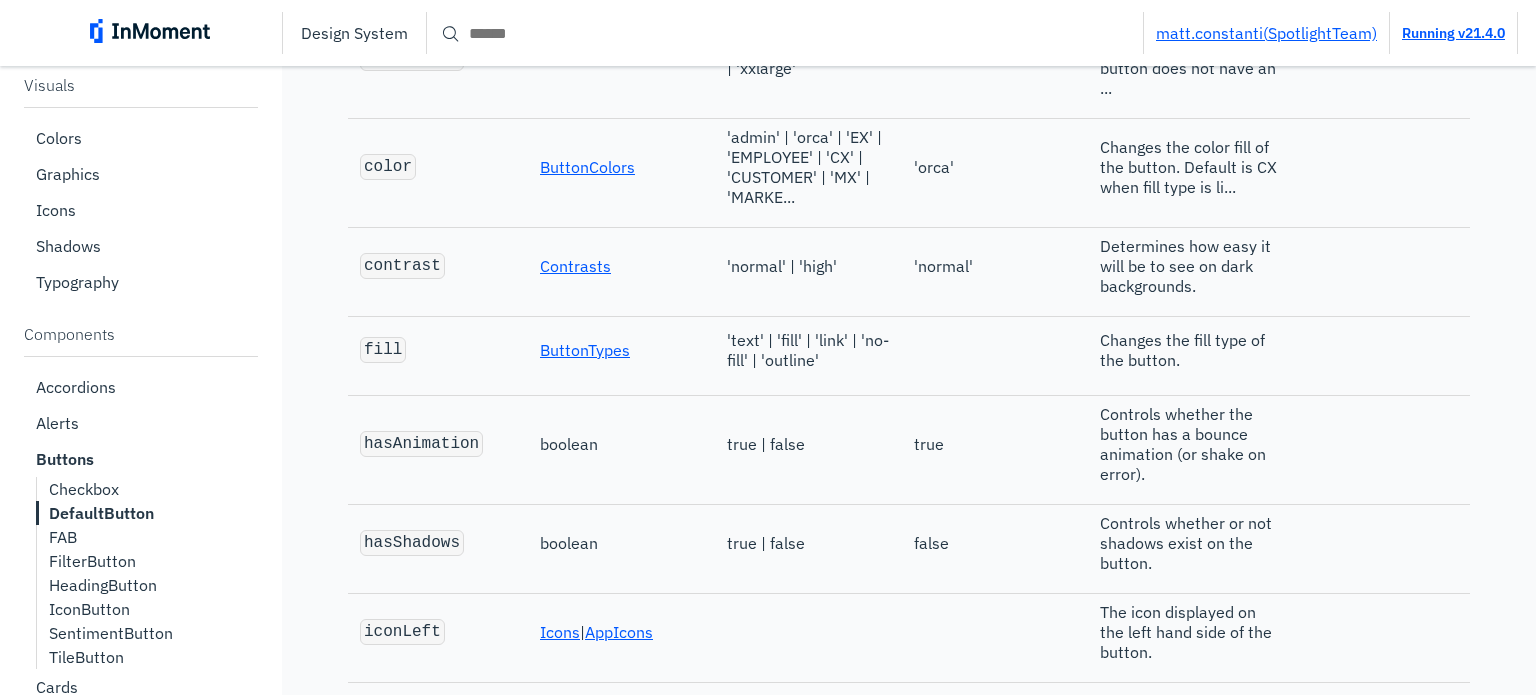 scroll, scrollTop: 8843, scrollLeft: 0, axis: vertical 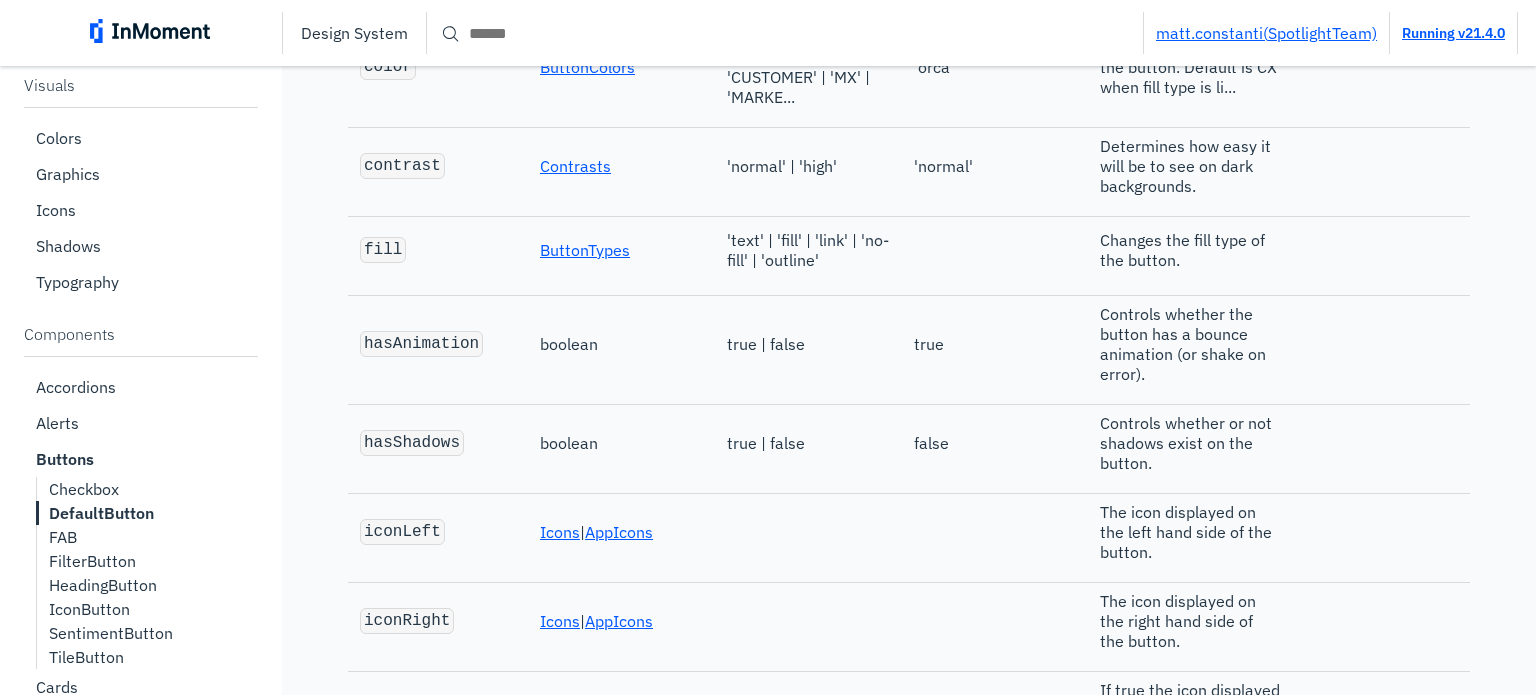 click on "Name Interface / Type Accepted Values Default Description Required buttonSize ButtonSizes 'normal' | 'large' | 'small' | 'xxlarge' 'normal' Controls if it's a large or small button, small button does not have an ... color ButtonColors 'admin' | 'orca' | 'EX' | 'EMPLOYEE' | 'CX' | 'CUSTOMER' | 'MX' | 'MARKE... 'orca' Changes the color fill of the button. Default is CX when fill type is li... contrast Contrasts 'normal' | 'high' 'normal' Determines how easy it will be to see on dark backgrounds. fill ButtonTypes 'text' | 'fill' | 'link' | 'no-fill' | 'outline' Changes the fill type of the button. hasAnimation boolean true | false true Controls whether the button has a bounce animation (or shake on error). hasShadows boolean true | false false Controls whether or not shadows exist on the button. iconLeft Icons  |  AppIcons The icon displayed on the left hand side of the button. iconRight Icons  |  AppIcons The icon displayed on the right hand side of the button. isIconLeftButton boolean true | false false false" at bounding box center (909, 846) 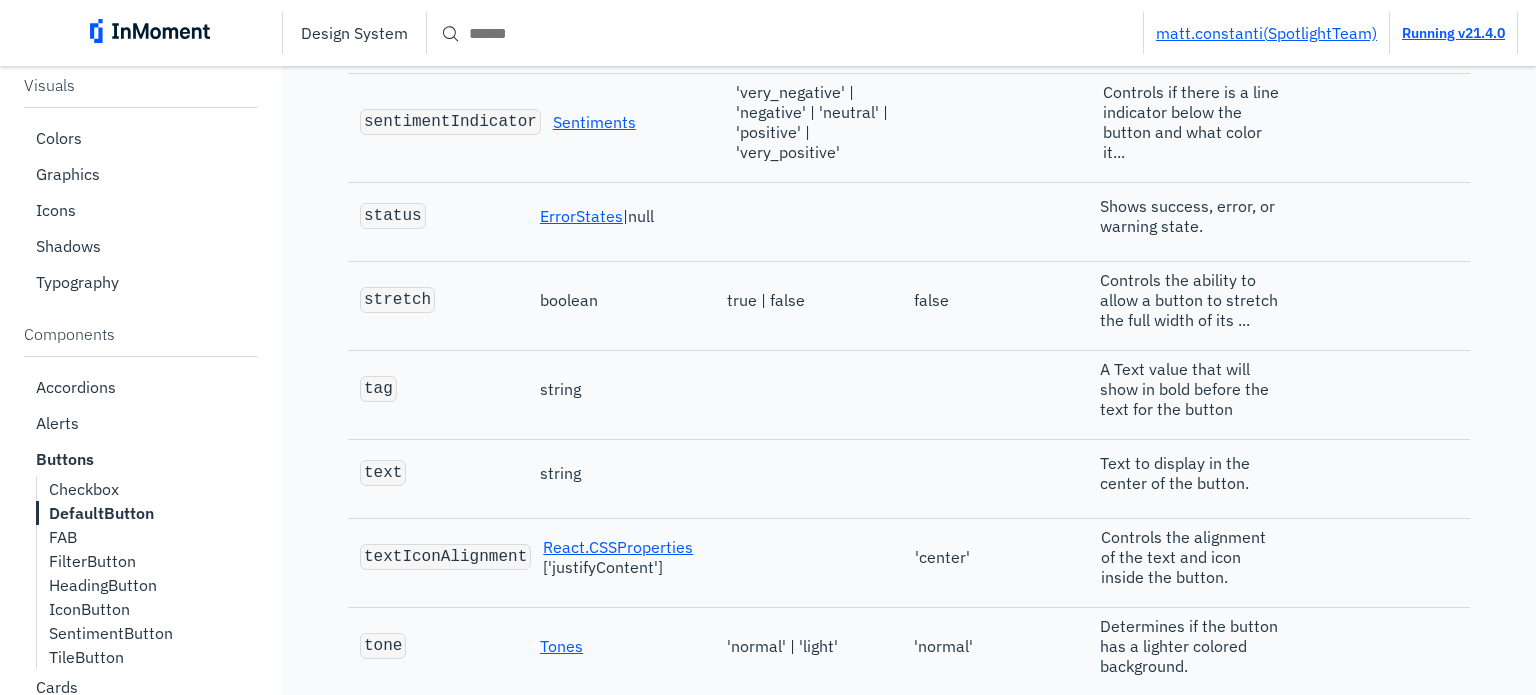 scroll, scrollTop: 9743, scrollLeft: 0, axis: vertical 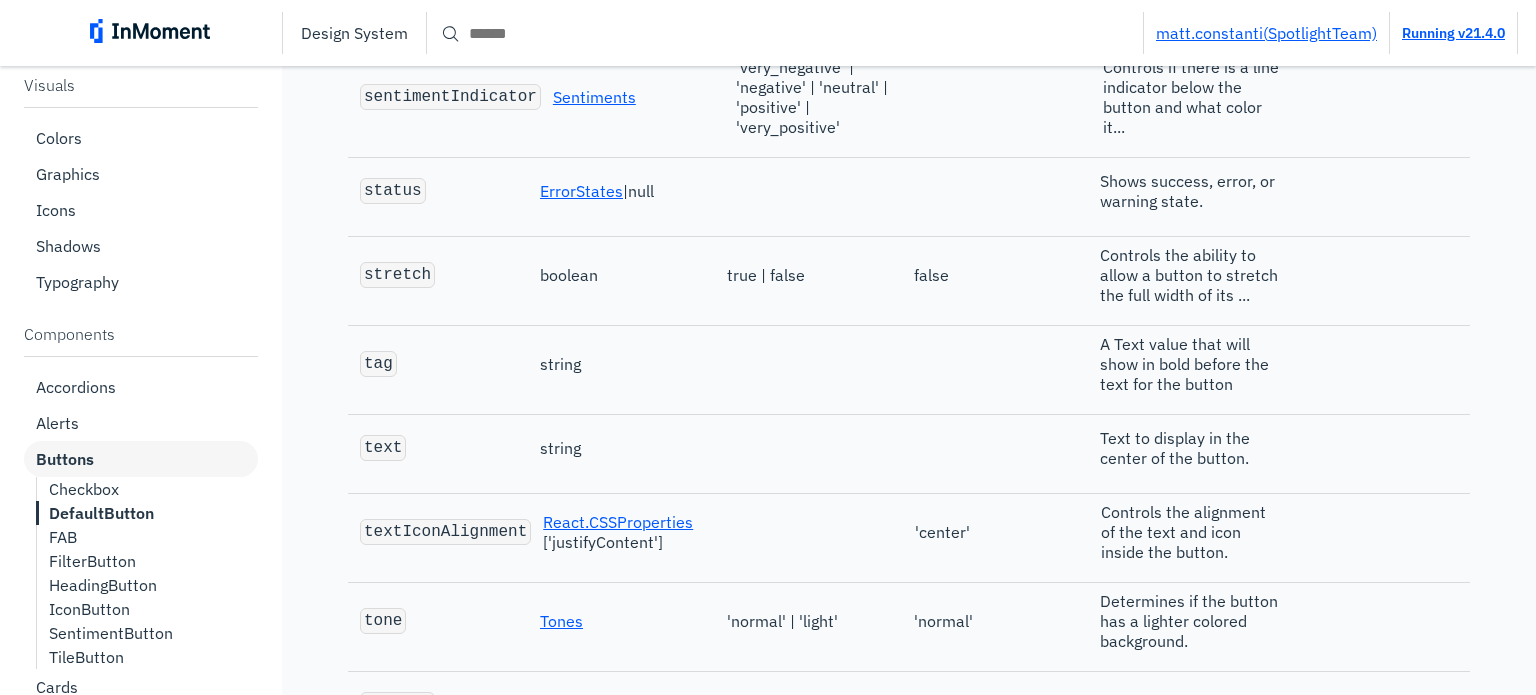 click on "Buttons" at bounding box center (141, 459) 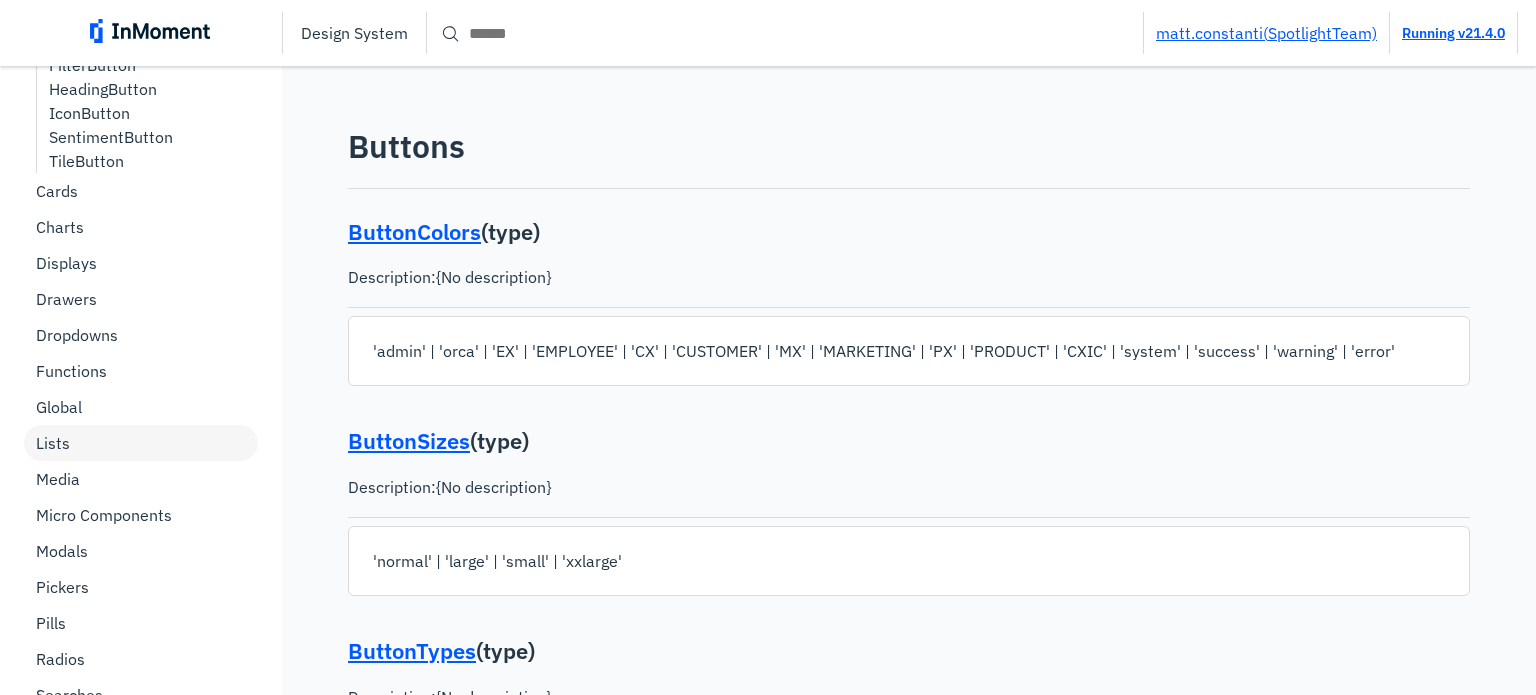 scroll, scrollTop: 800, scrollLeft: 0, axis: vertical 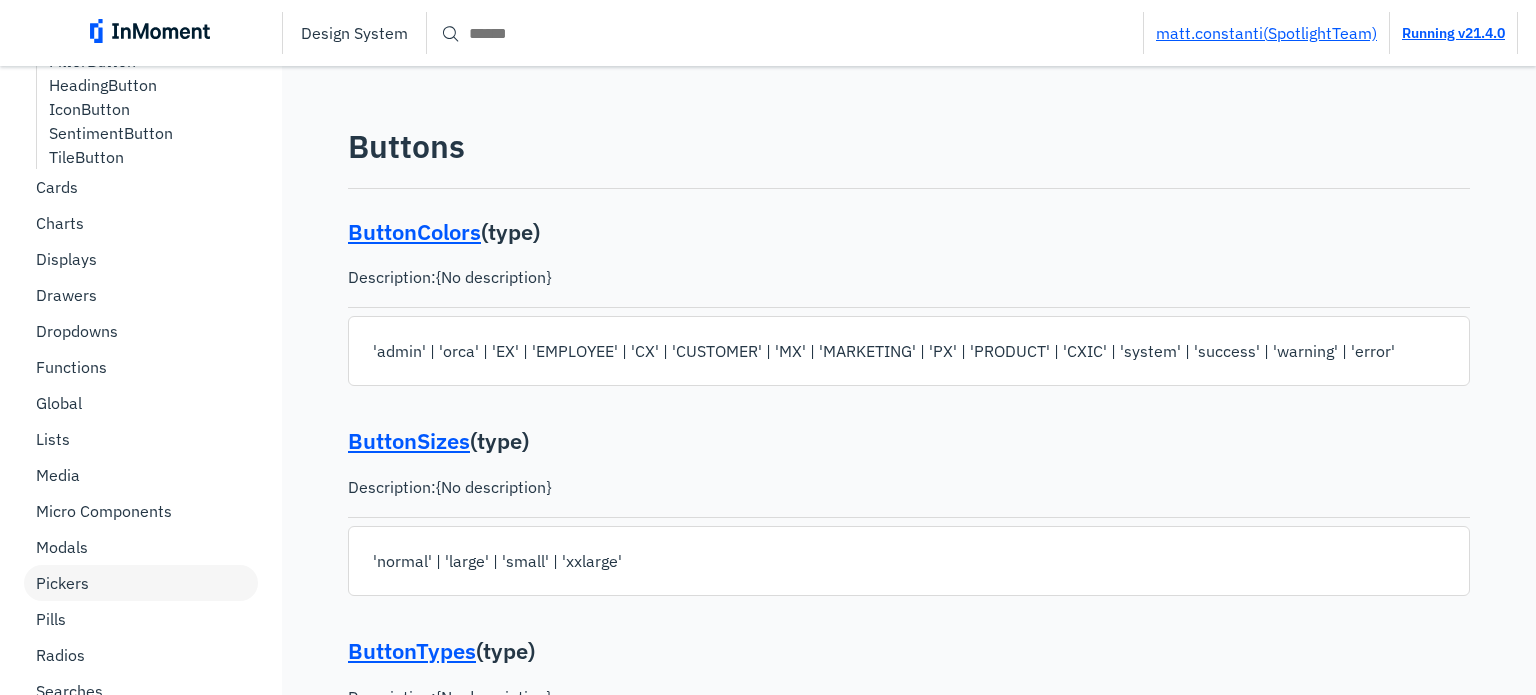 click on "Pickers" at bounding box center (62, 583) 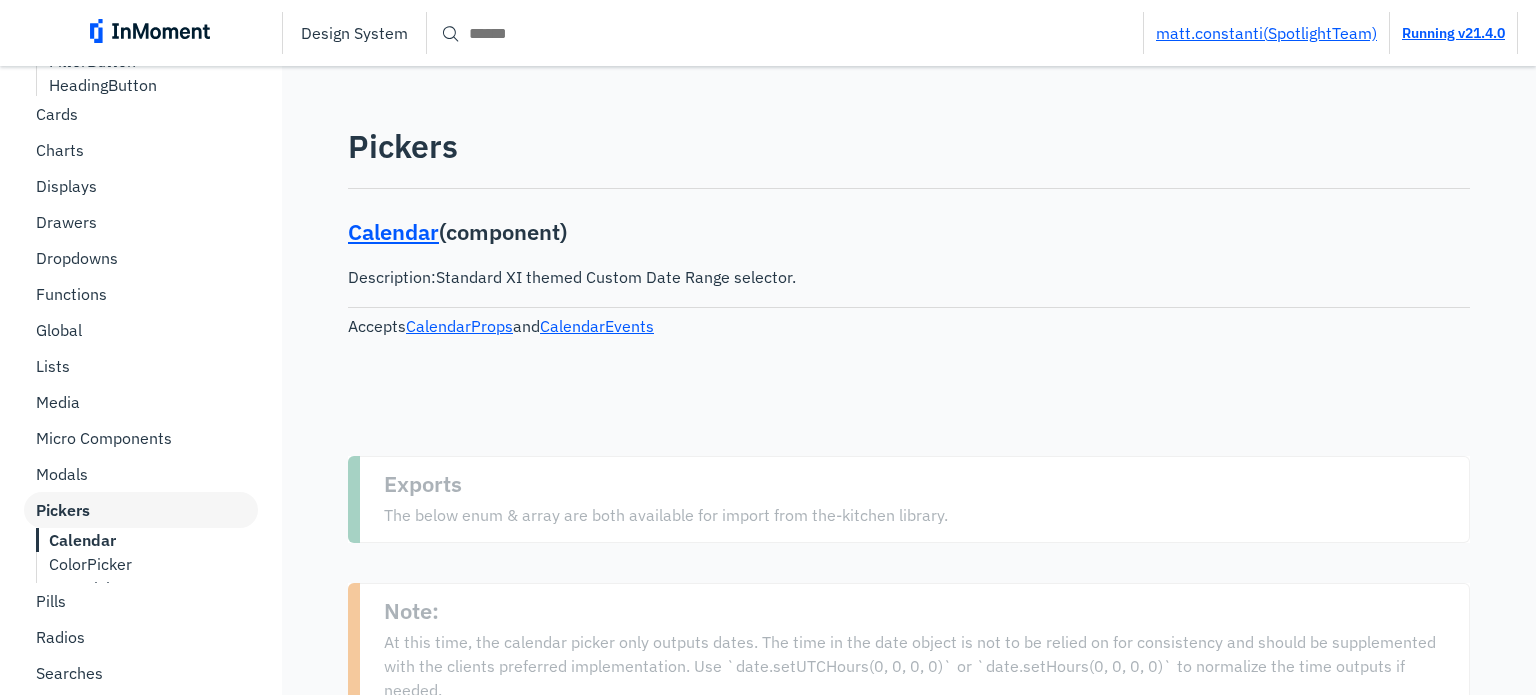 scroll, scrollTop: 743, scrollLeft: 0, axis: vertical 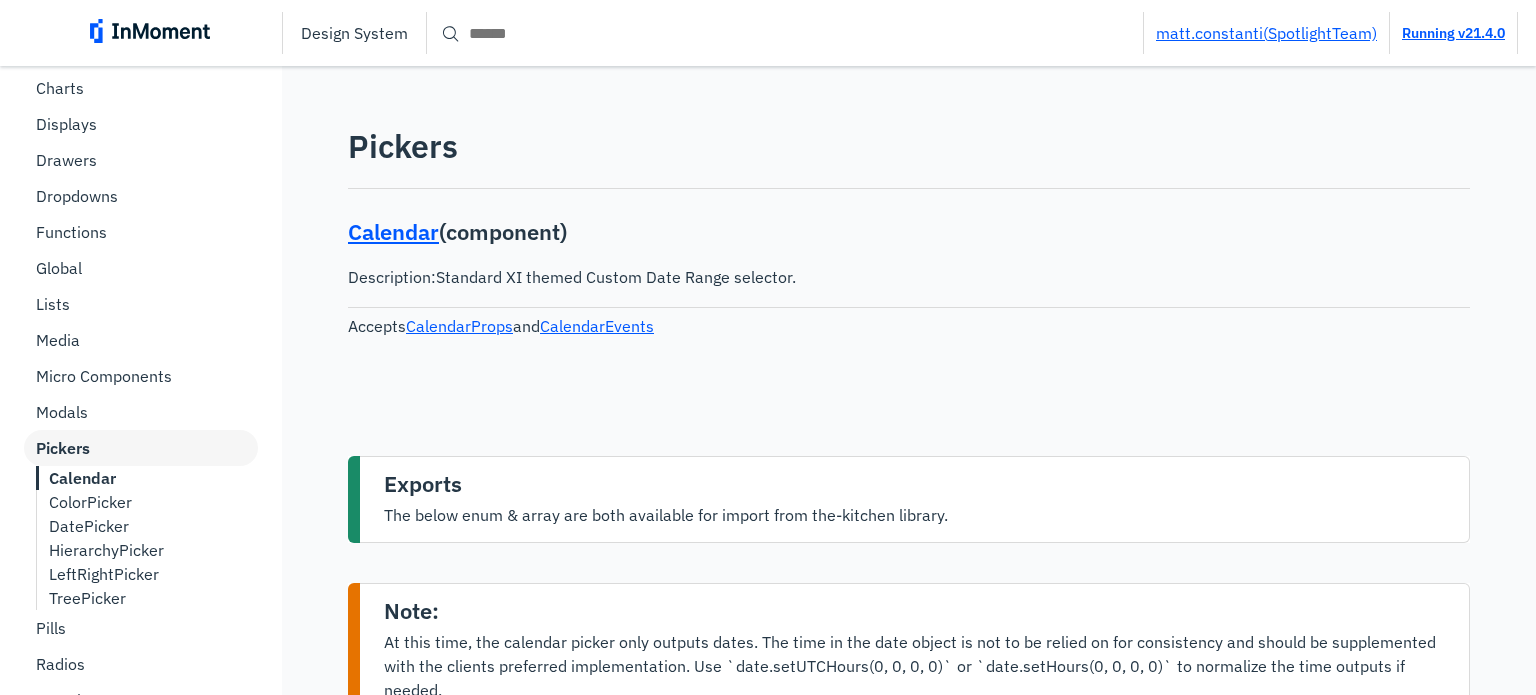 click on "LeftRightPicker" at bounding box center (104, 574) 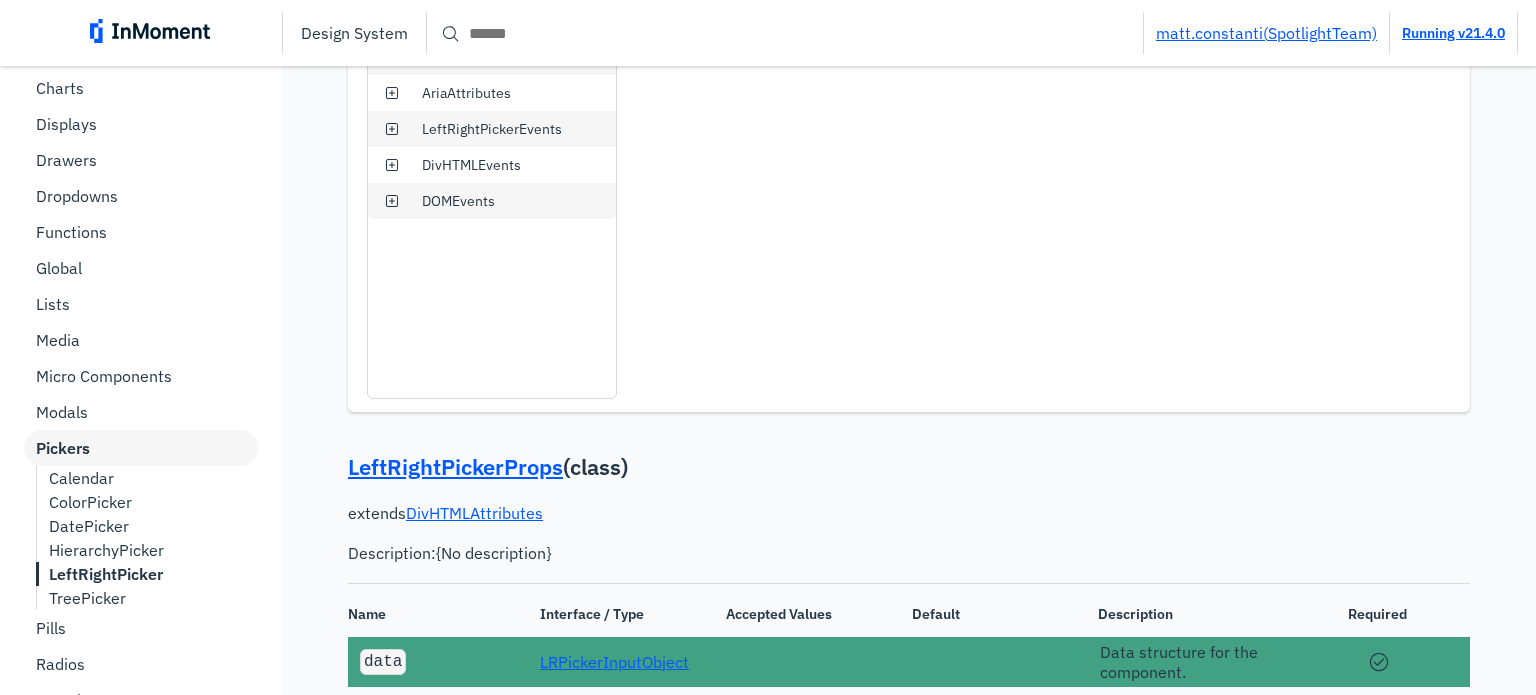 scroll, scrollTop: 24303, scrollLeft: 0, axis: vertical 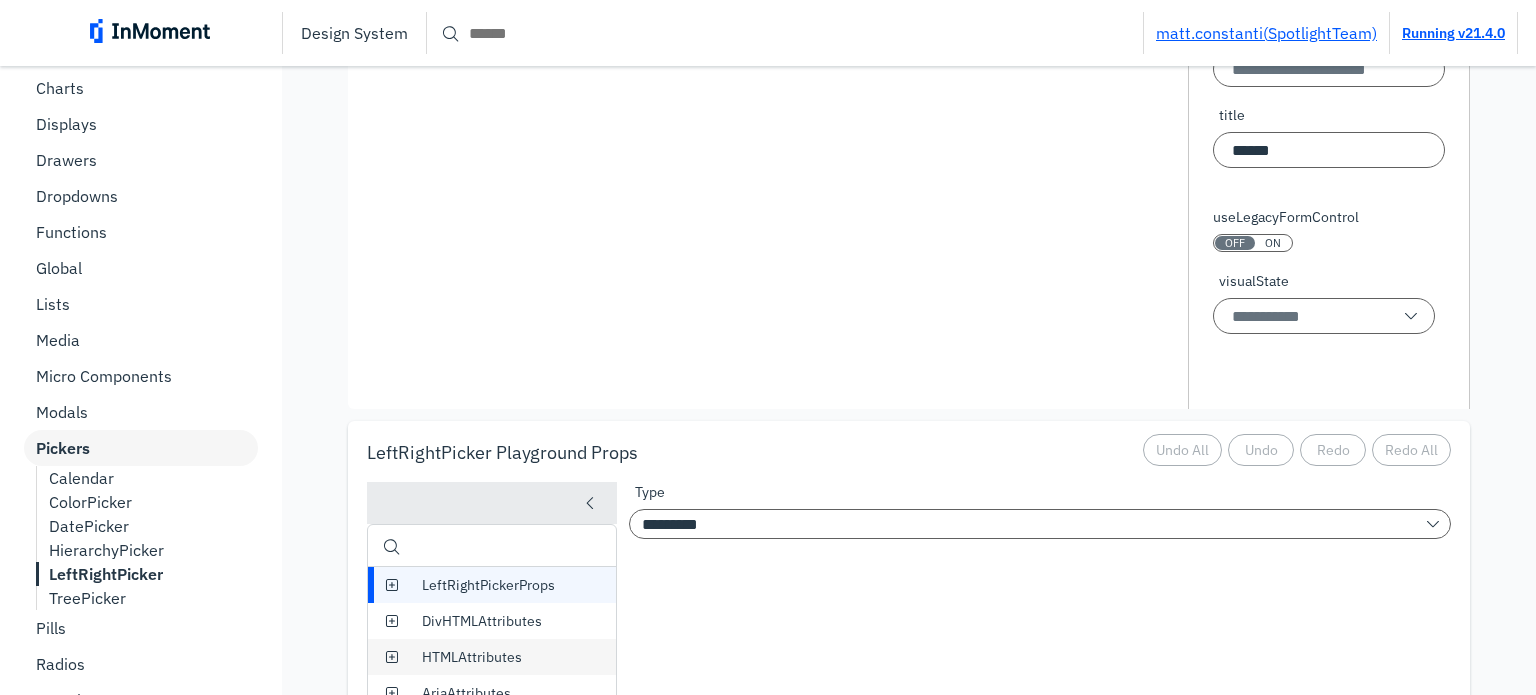 click at bounding box center [768, 96] 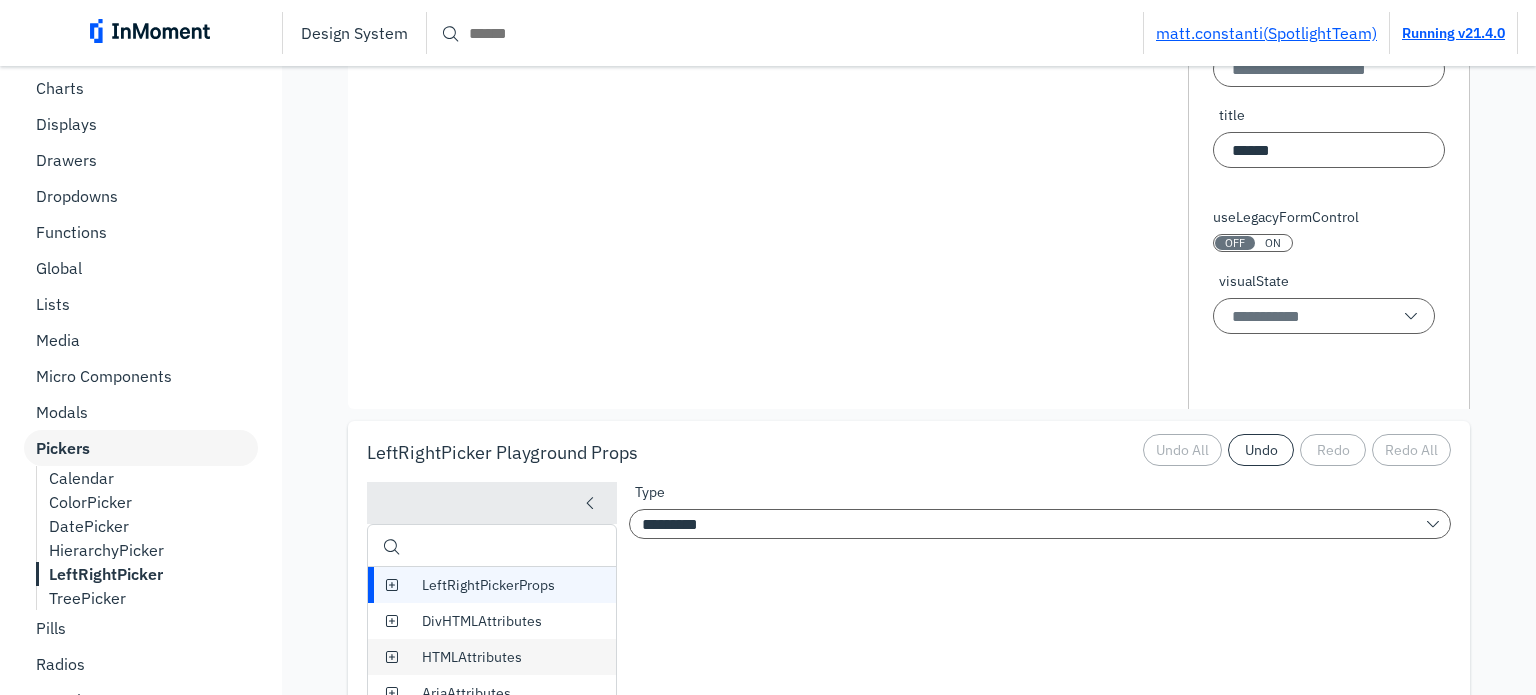 click on "ON" at bounding box center (1273, -87) 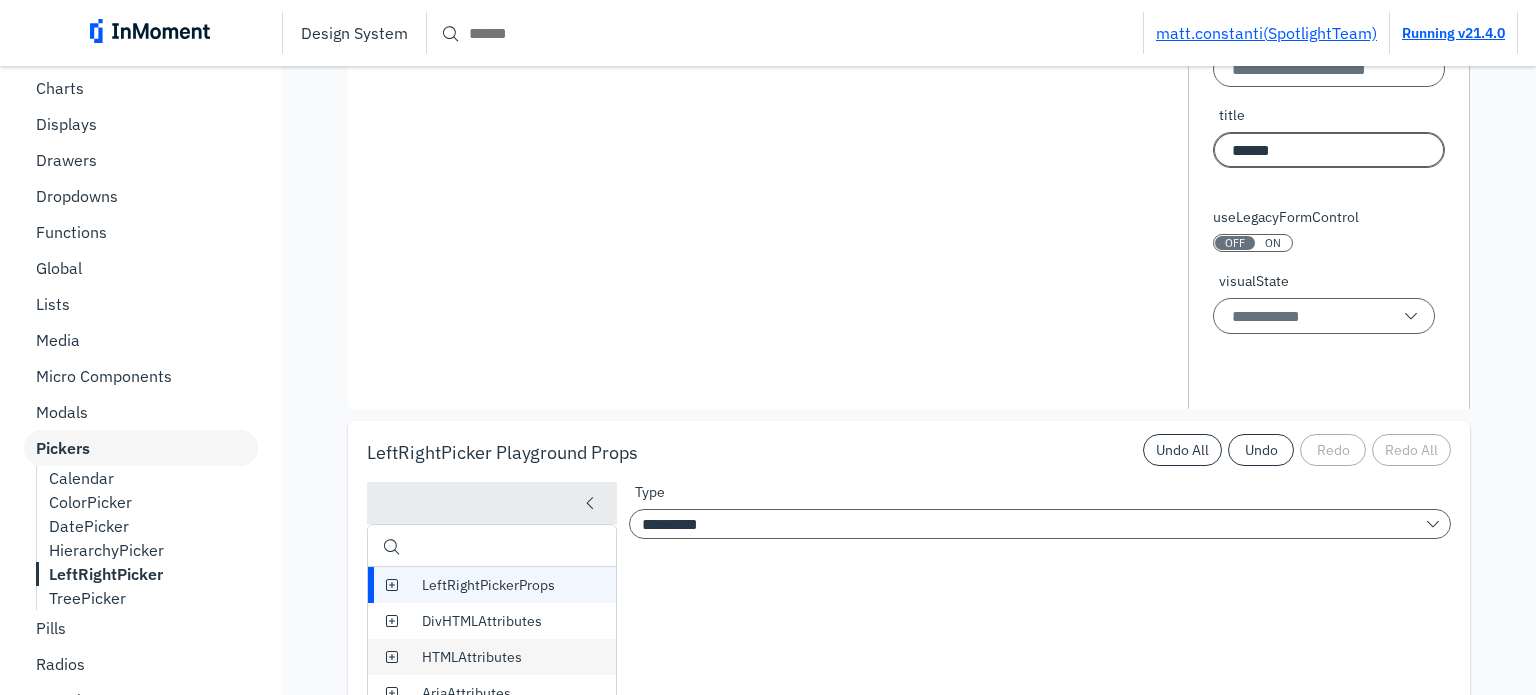 click on "******" at bounding box center [1329, 150] 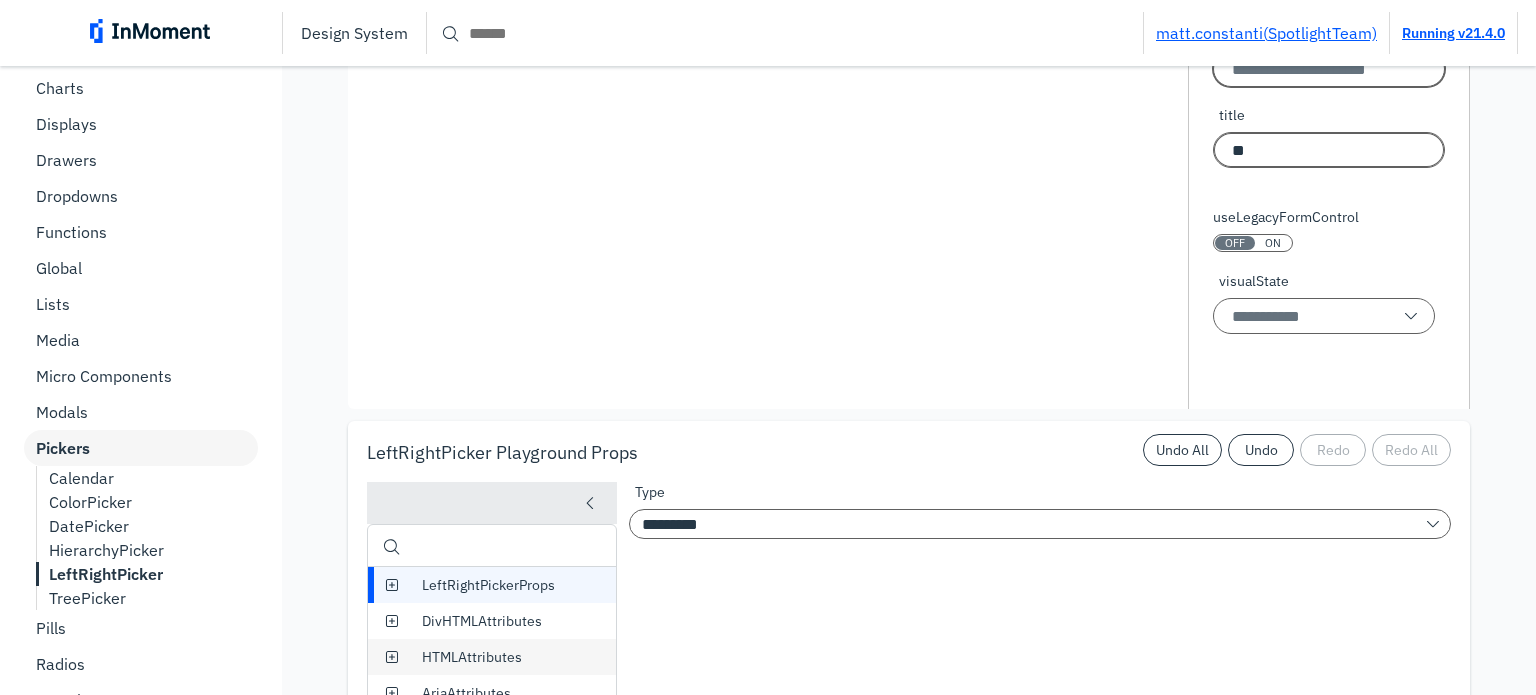 type on "**" 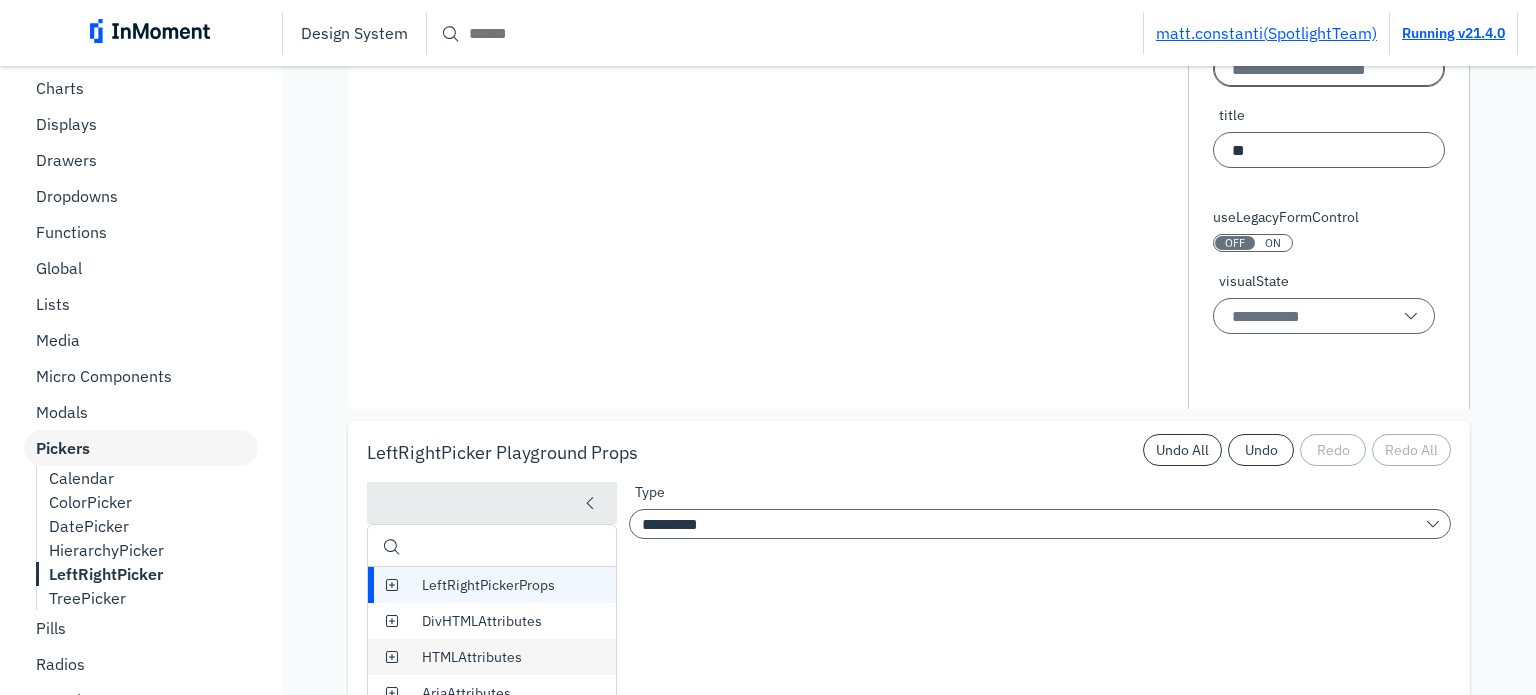 click on "selectedItemsThreshold" at bounding box center (1329, 69) 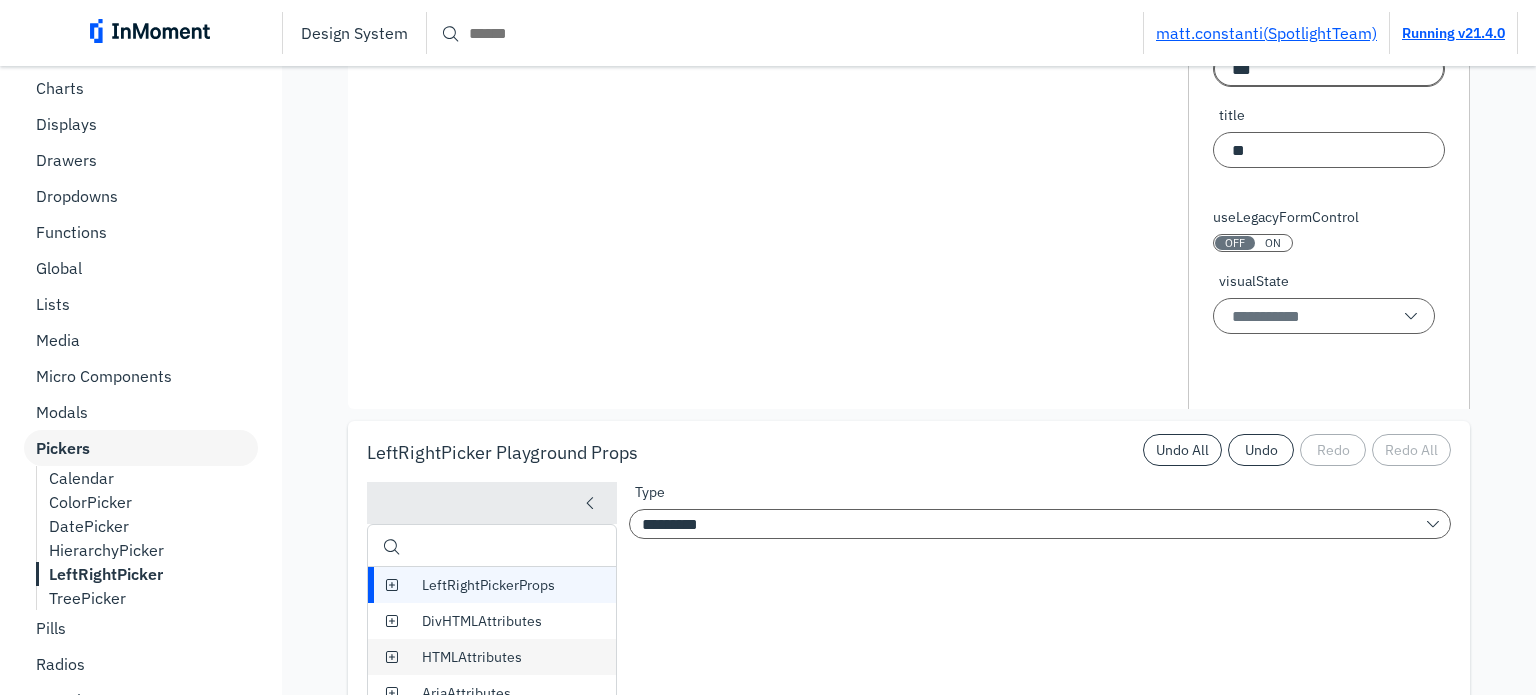 type on "***" 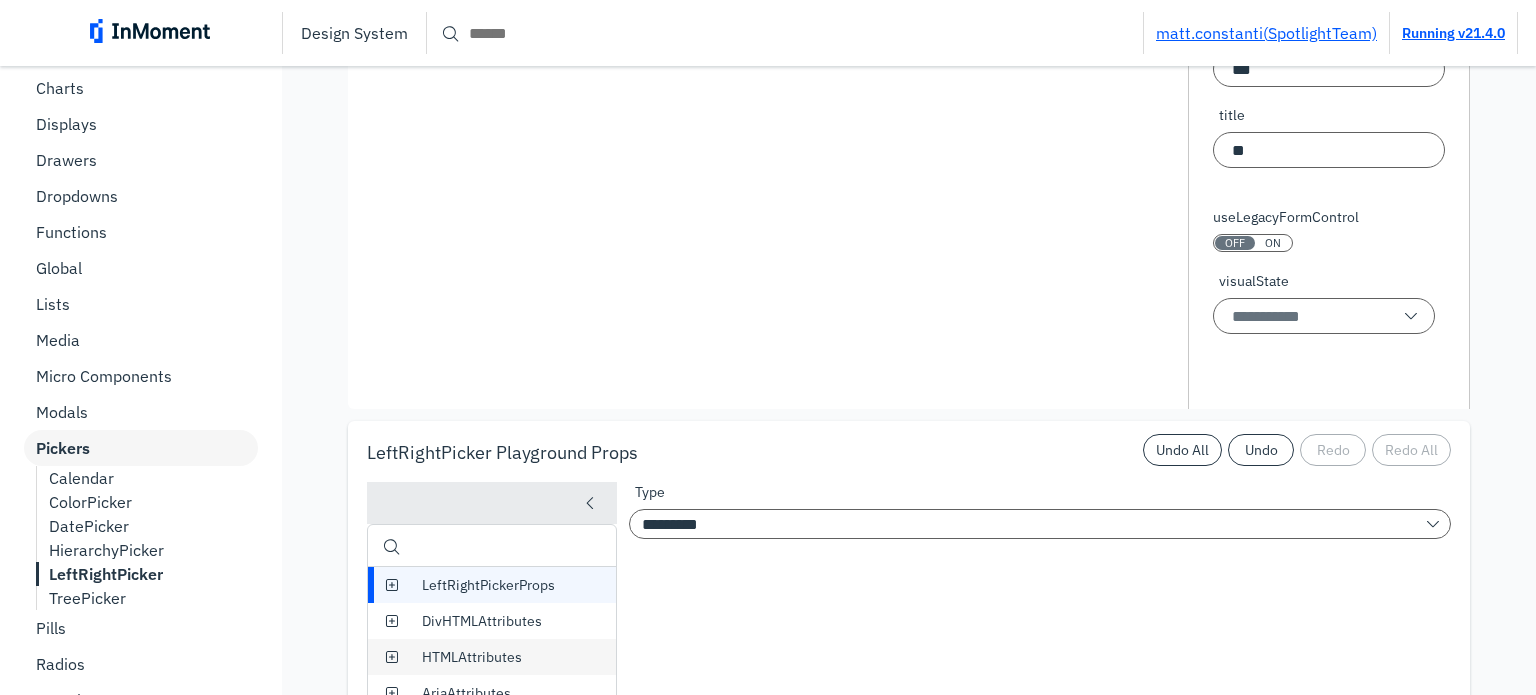 click at bounding box center [768, 96] 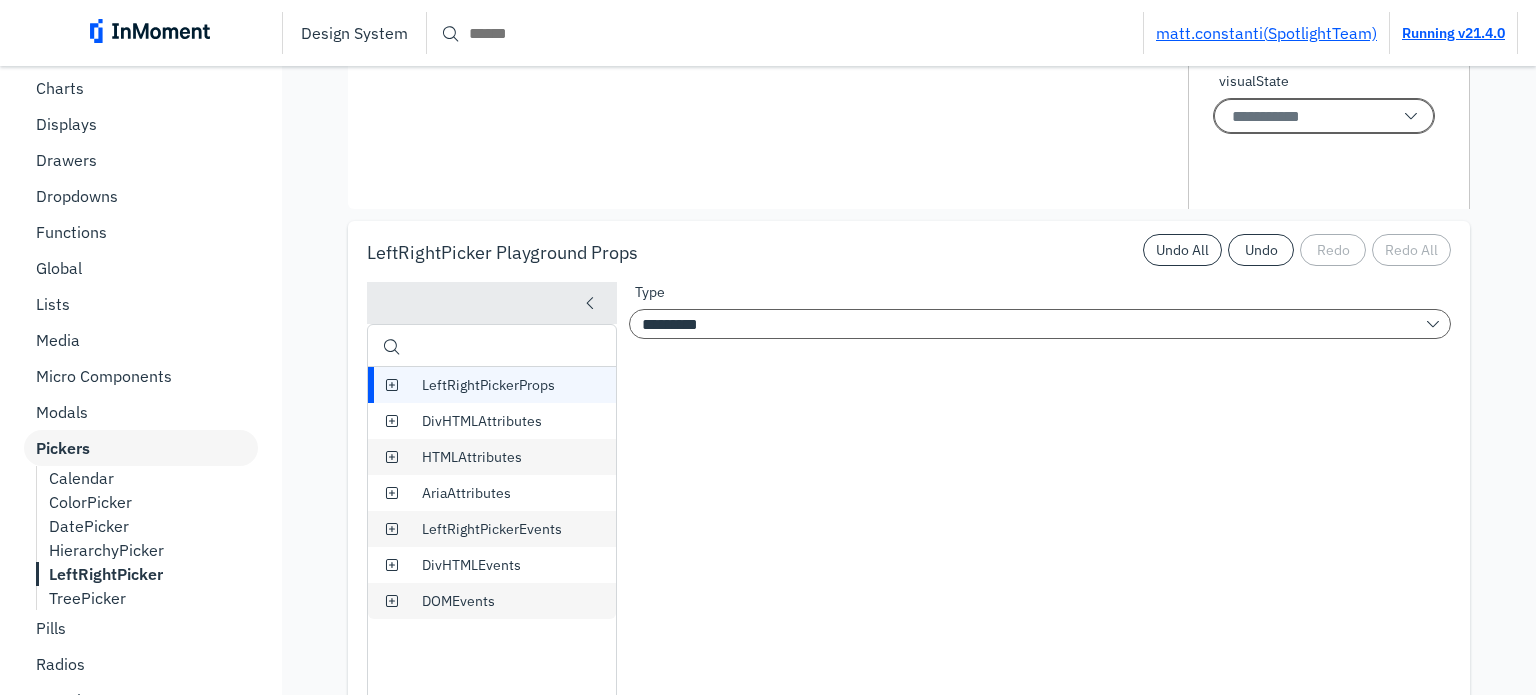 click on "visualState" at bounding box center (1324, 116) 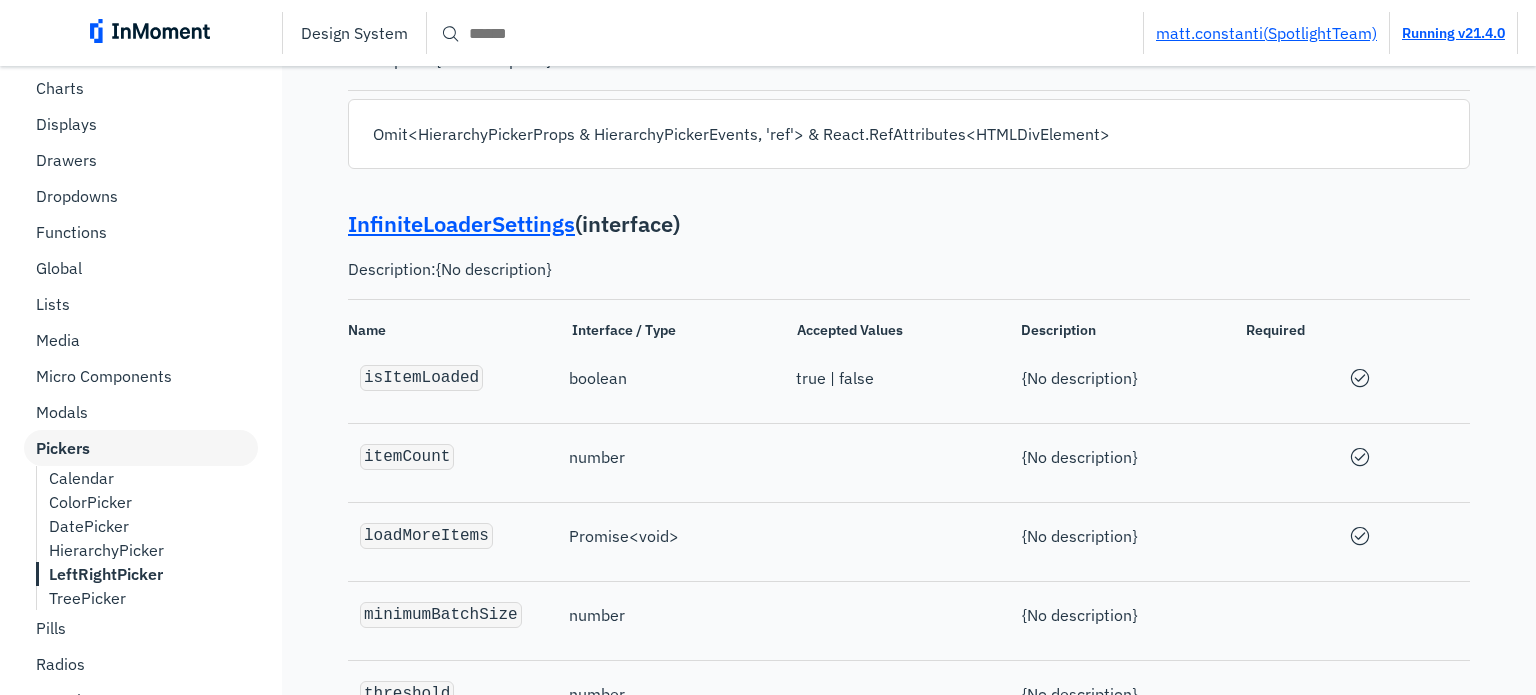 scroll, scrollTop: 22303, scrollLeft: 0, axis: vertical 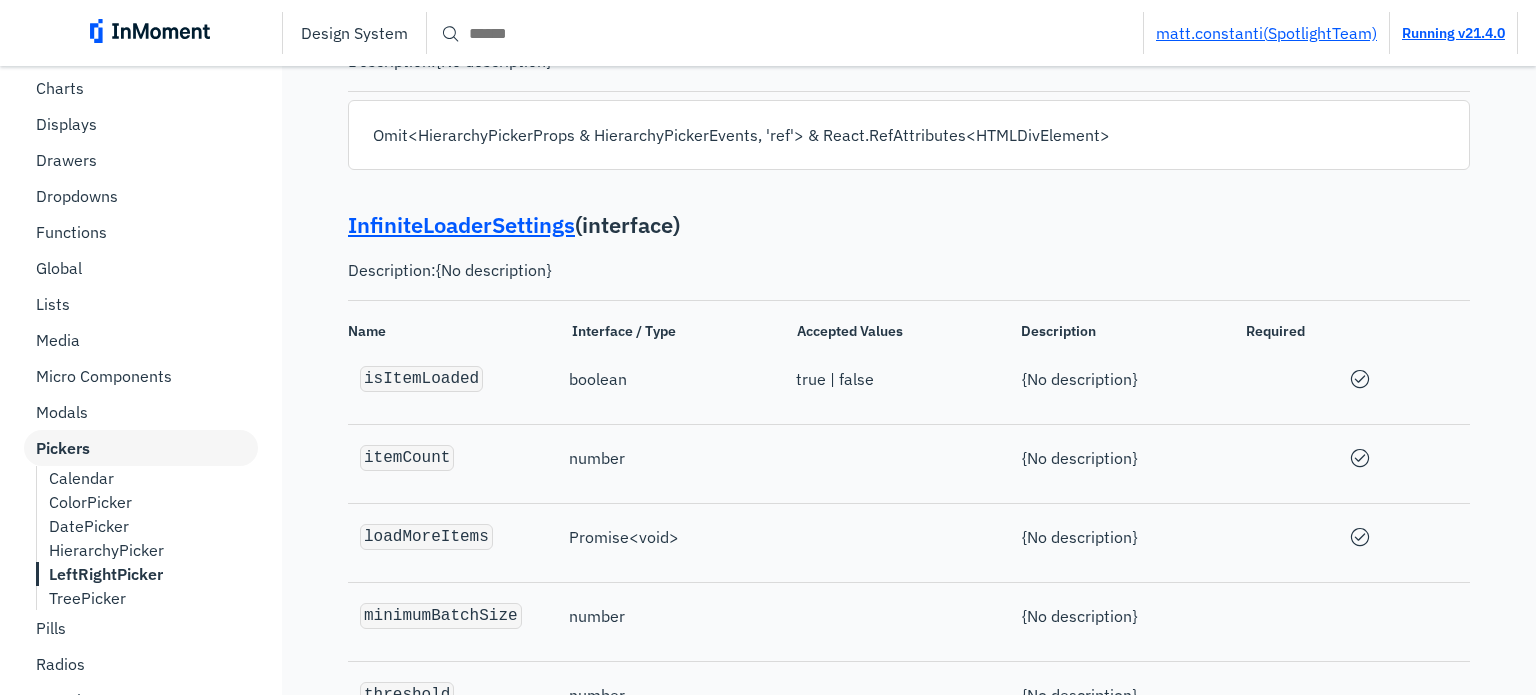click on "LeftRightPicker" at bounding box center [106, 574] 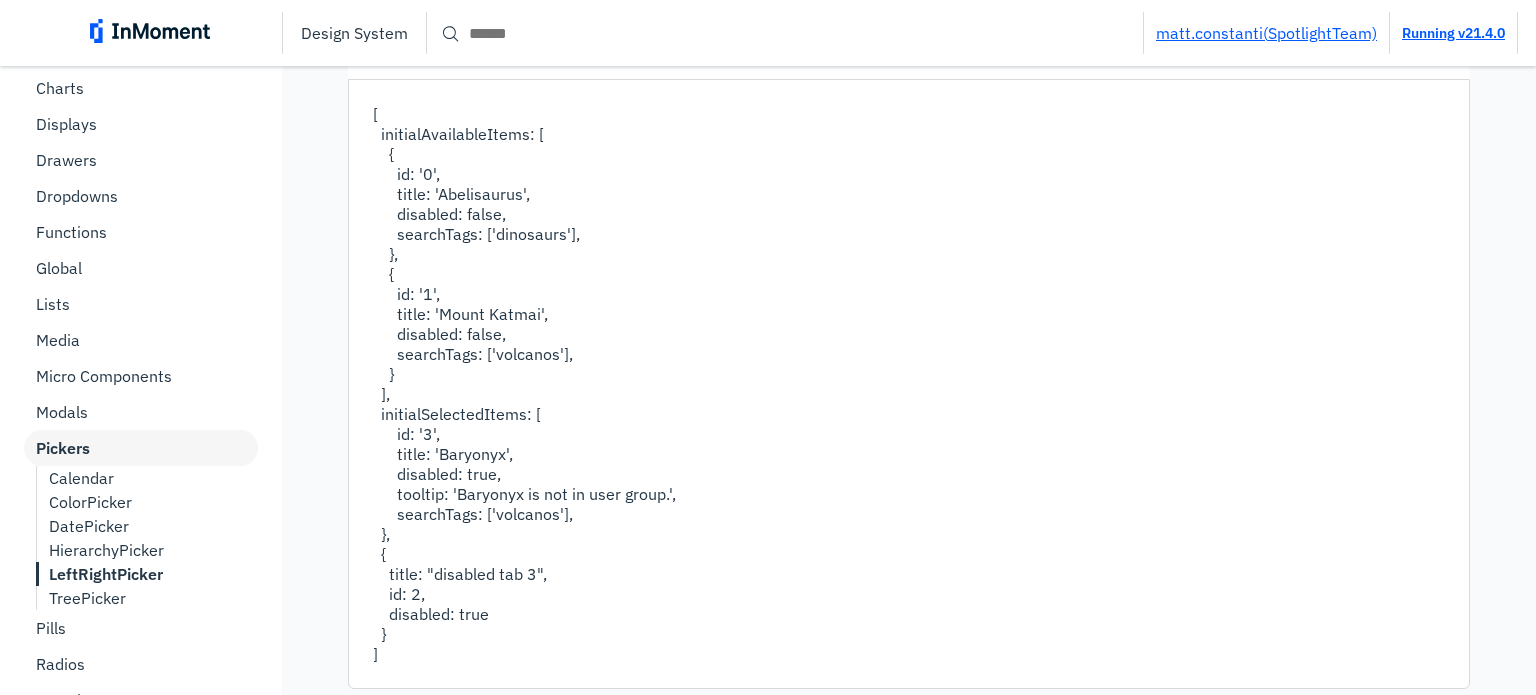 click on "LeftRightPicker" at bounding box center [106, 574] 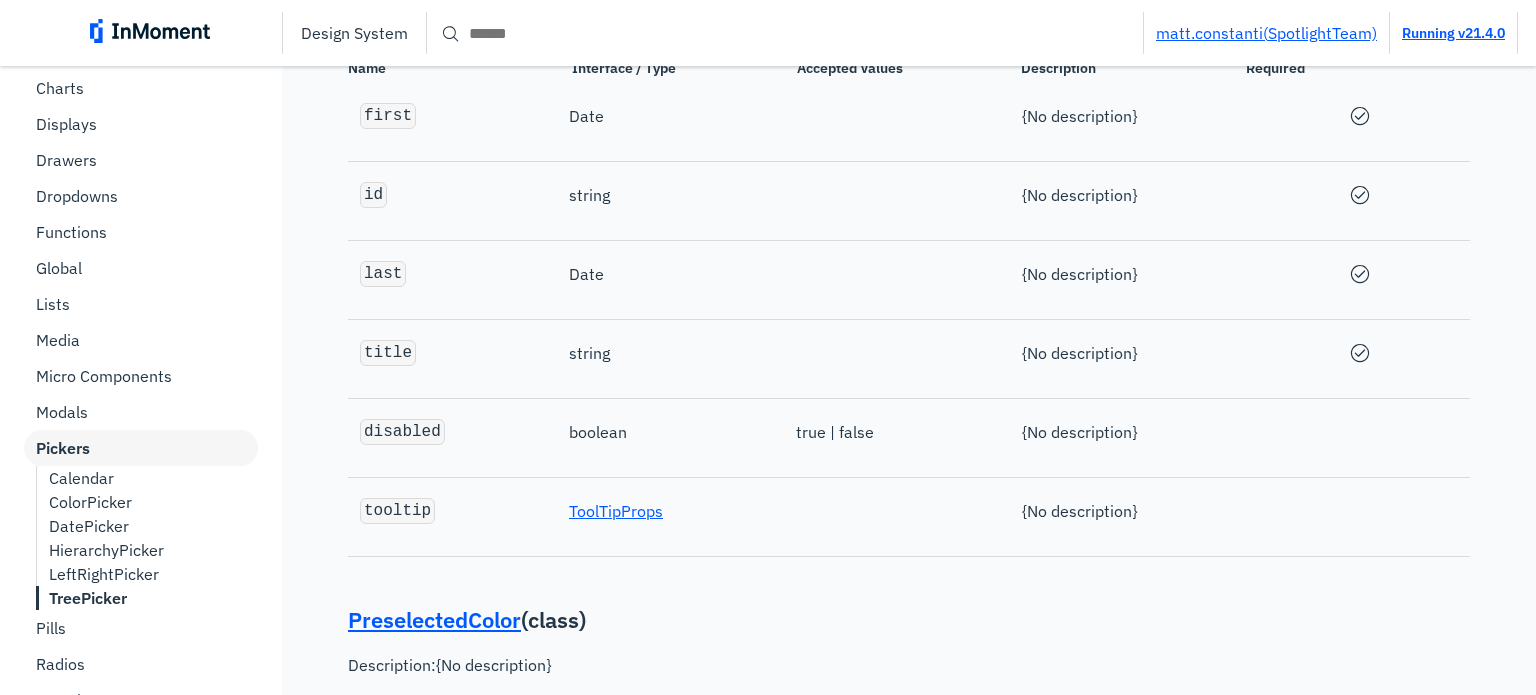 scroll, scrollTop: 30785, scrollLeft: 0, axis: vertical 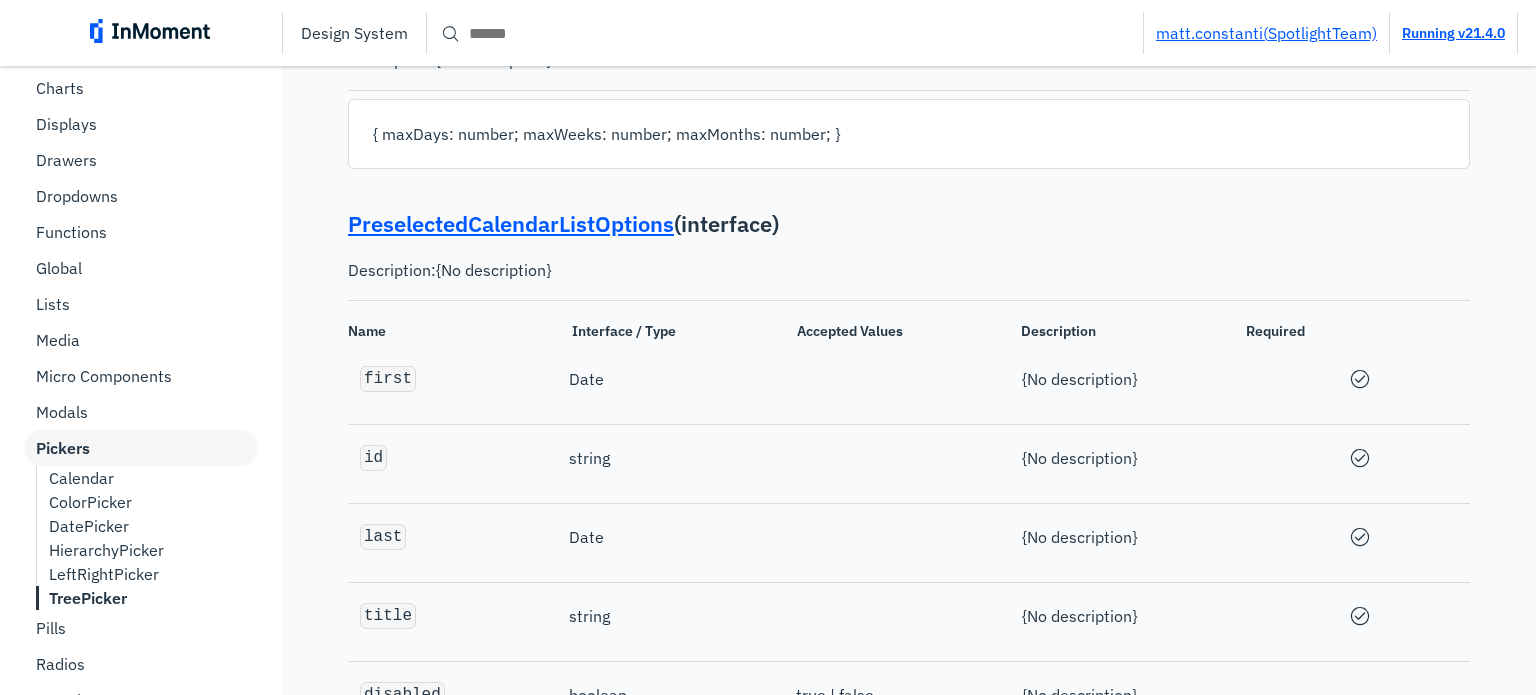 click on "LeftRightPicker" at bounding box center (104, 574) 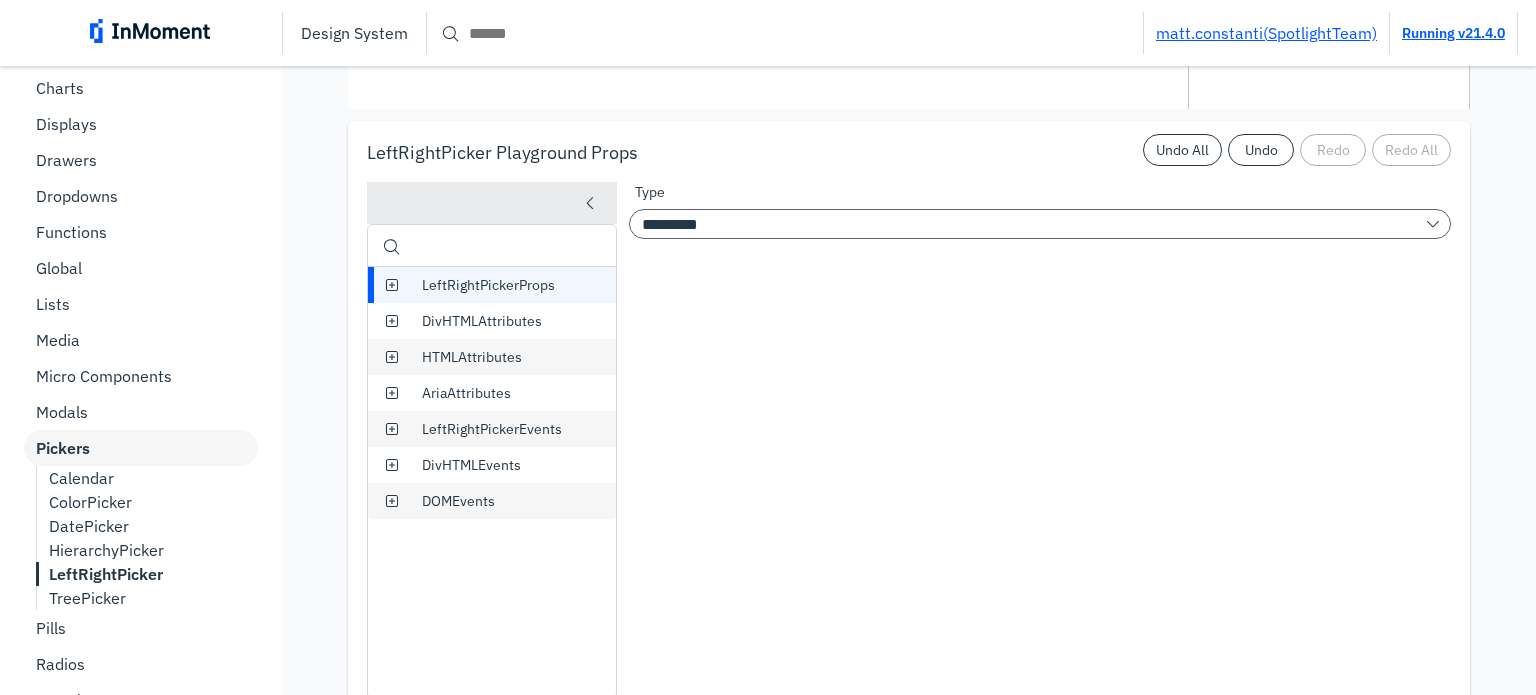 scroll, scrollTop: 24703, scrollLeft: 0, axis: vertical 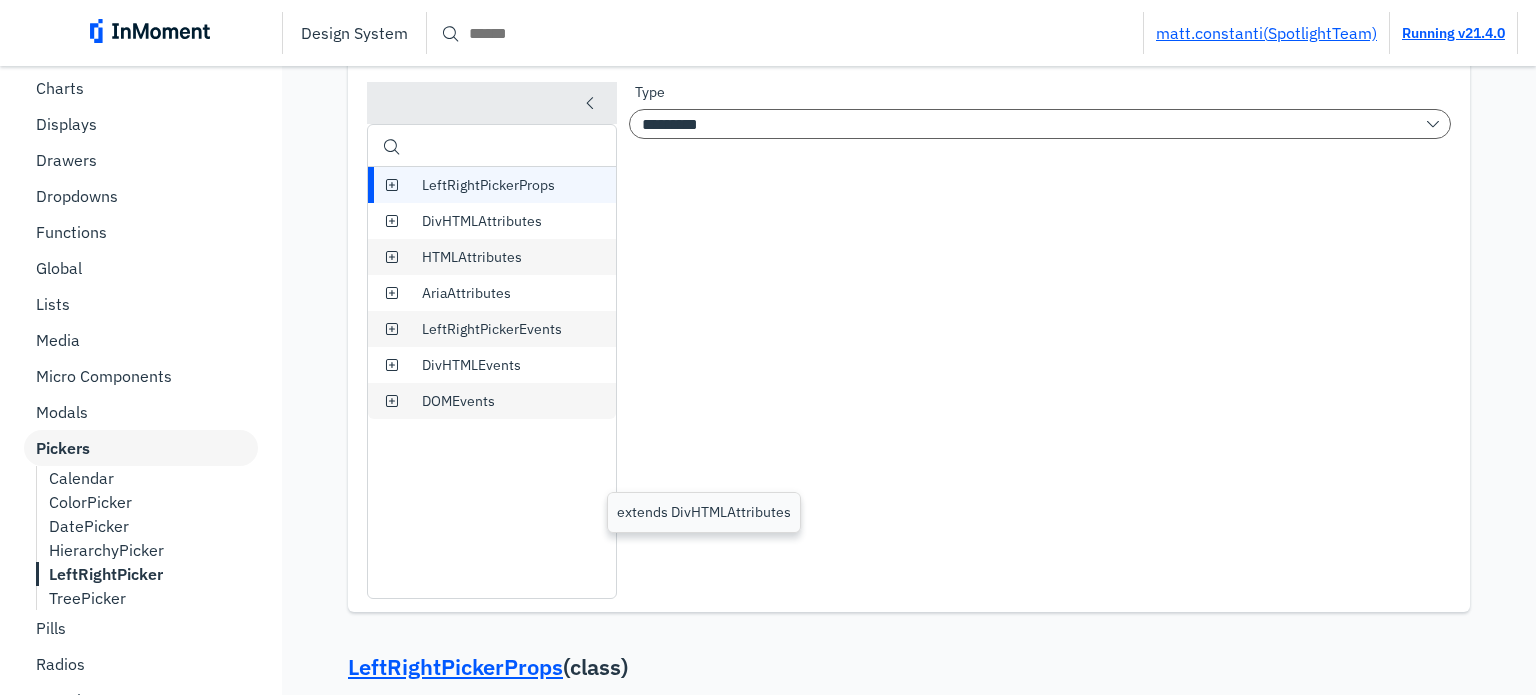 click on "LeftRightPickerProps" at bounding box center [507, 185] 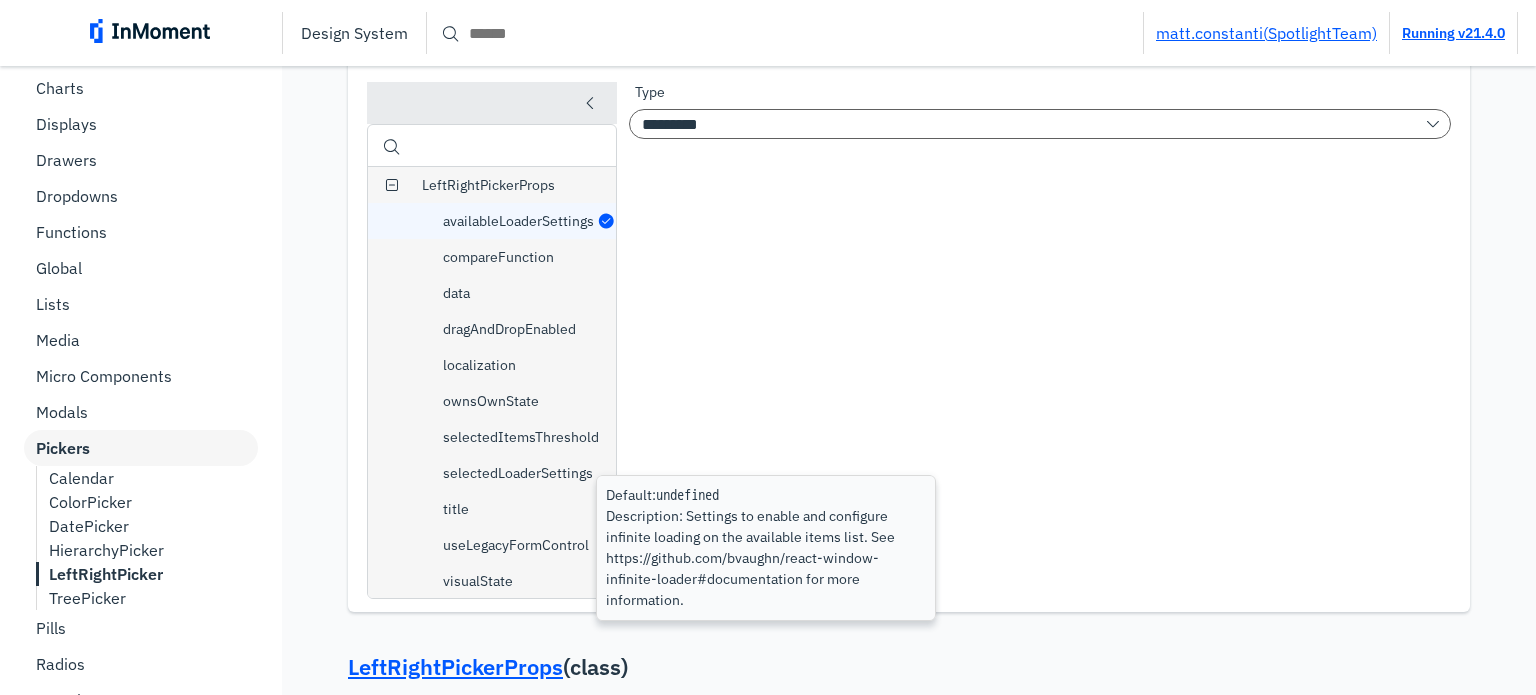 click on "availableLoaderSettings" at bounding box center (512, 221) 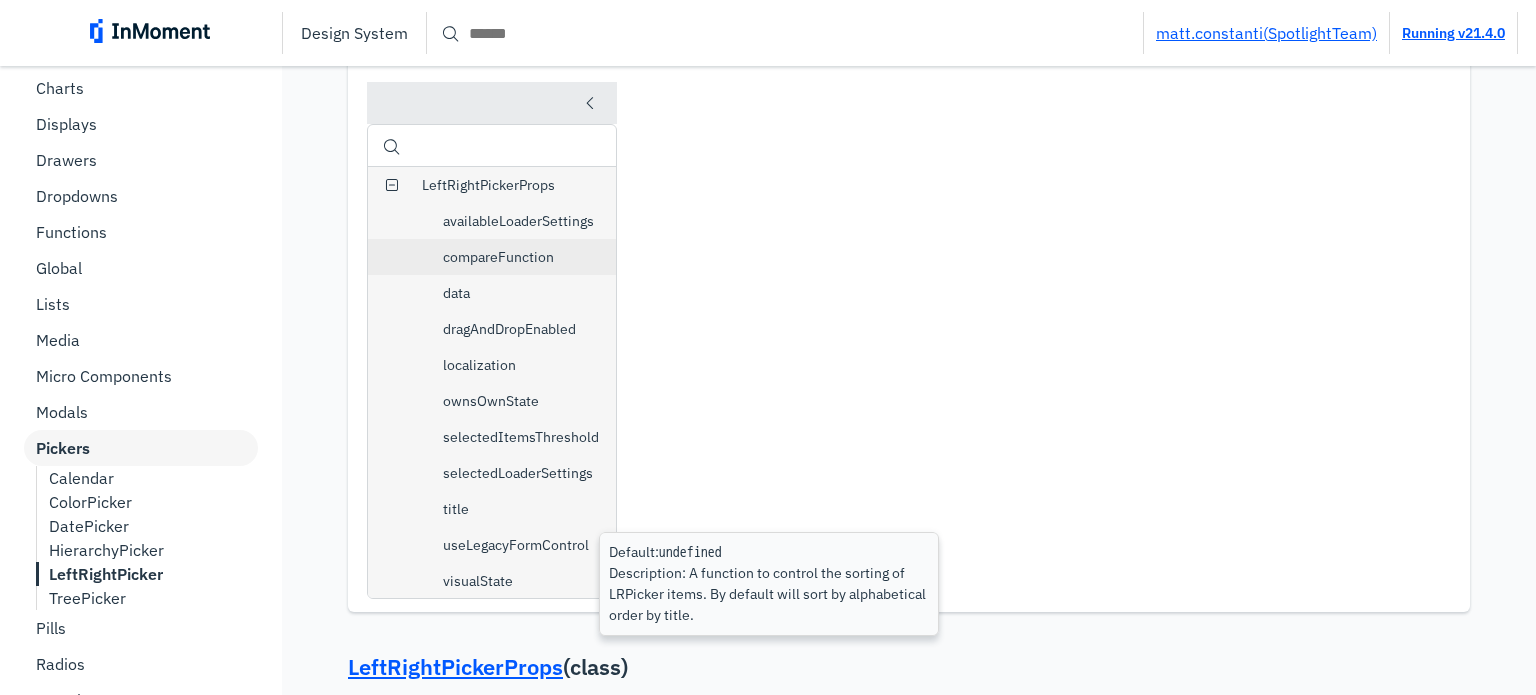 click on "compareFunction" at bounding box center [517, 257] 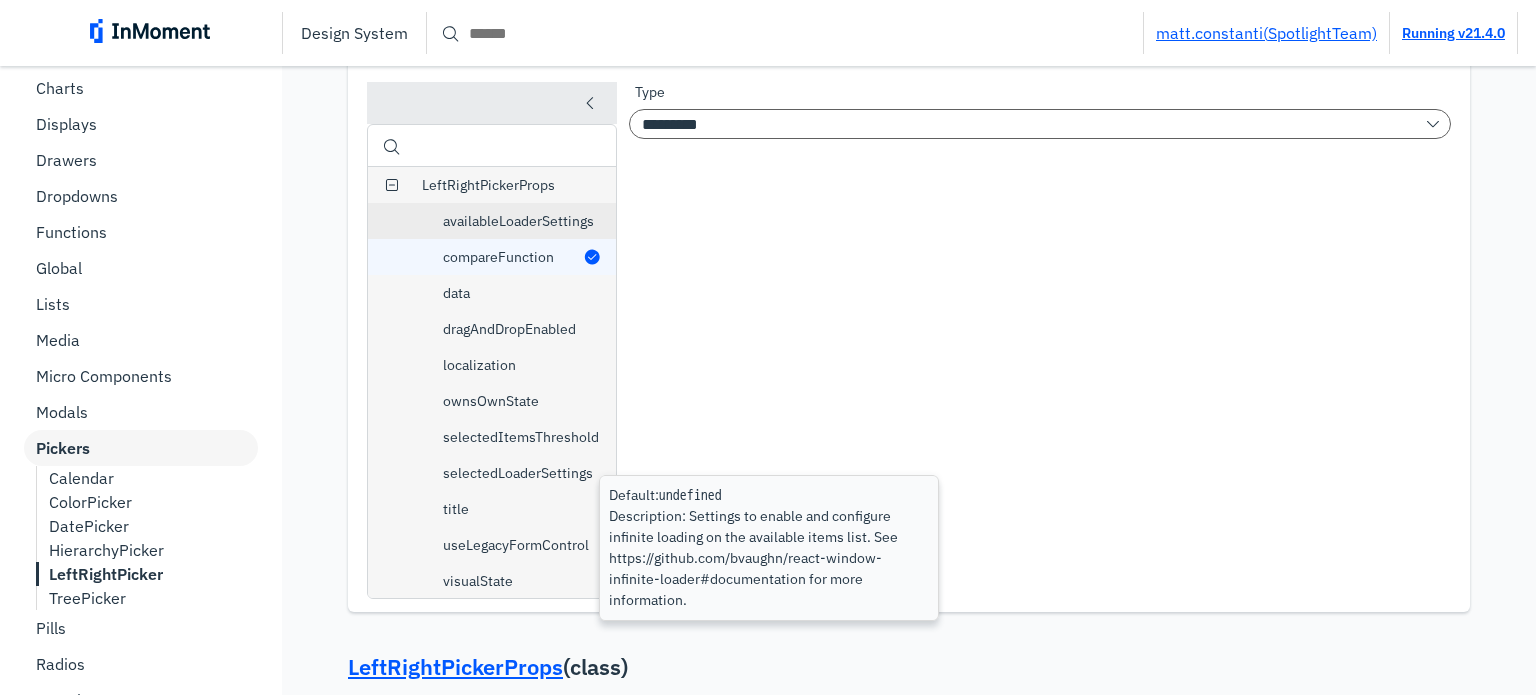 click on "availableLoaderSettings" at bounding box center (517, 221) 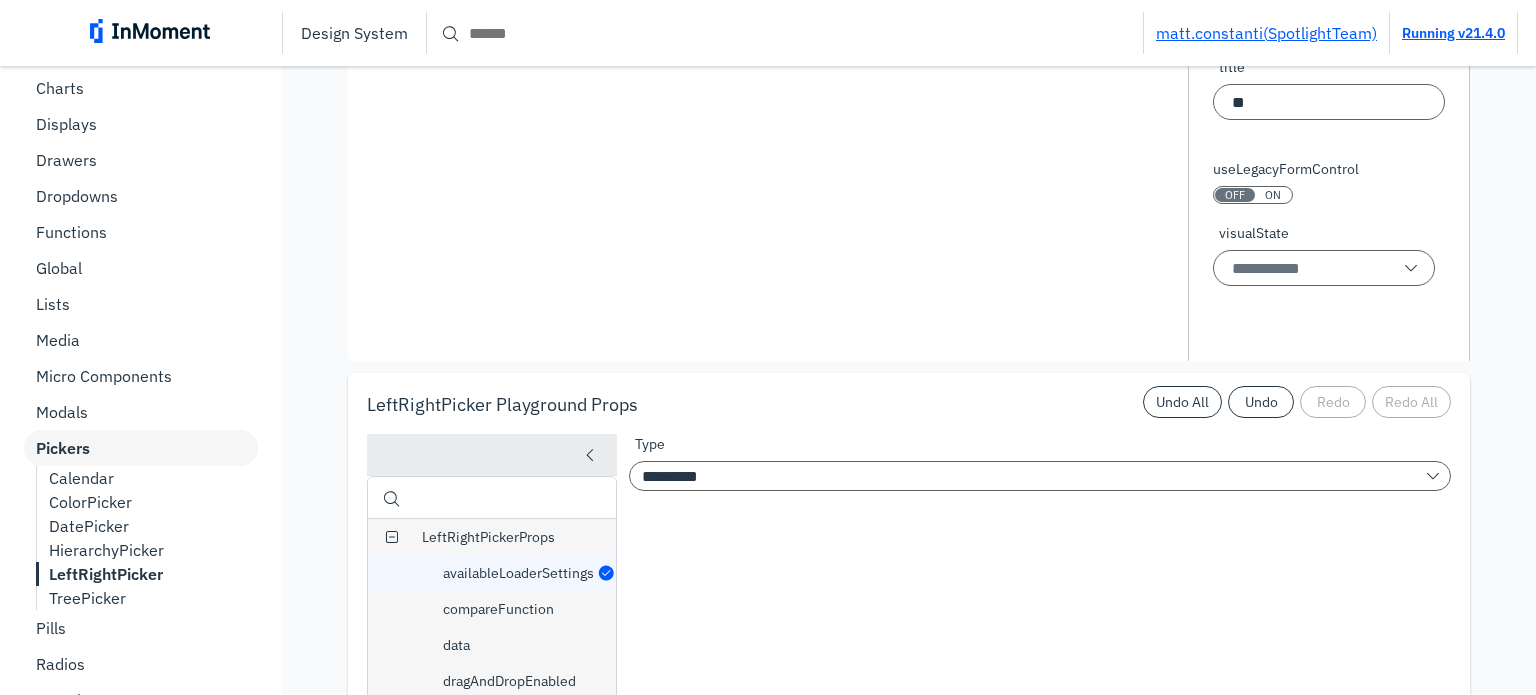 scroll, scrollTop: 24303, scrollLeft: 0, axis: vertical 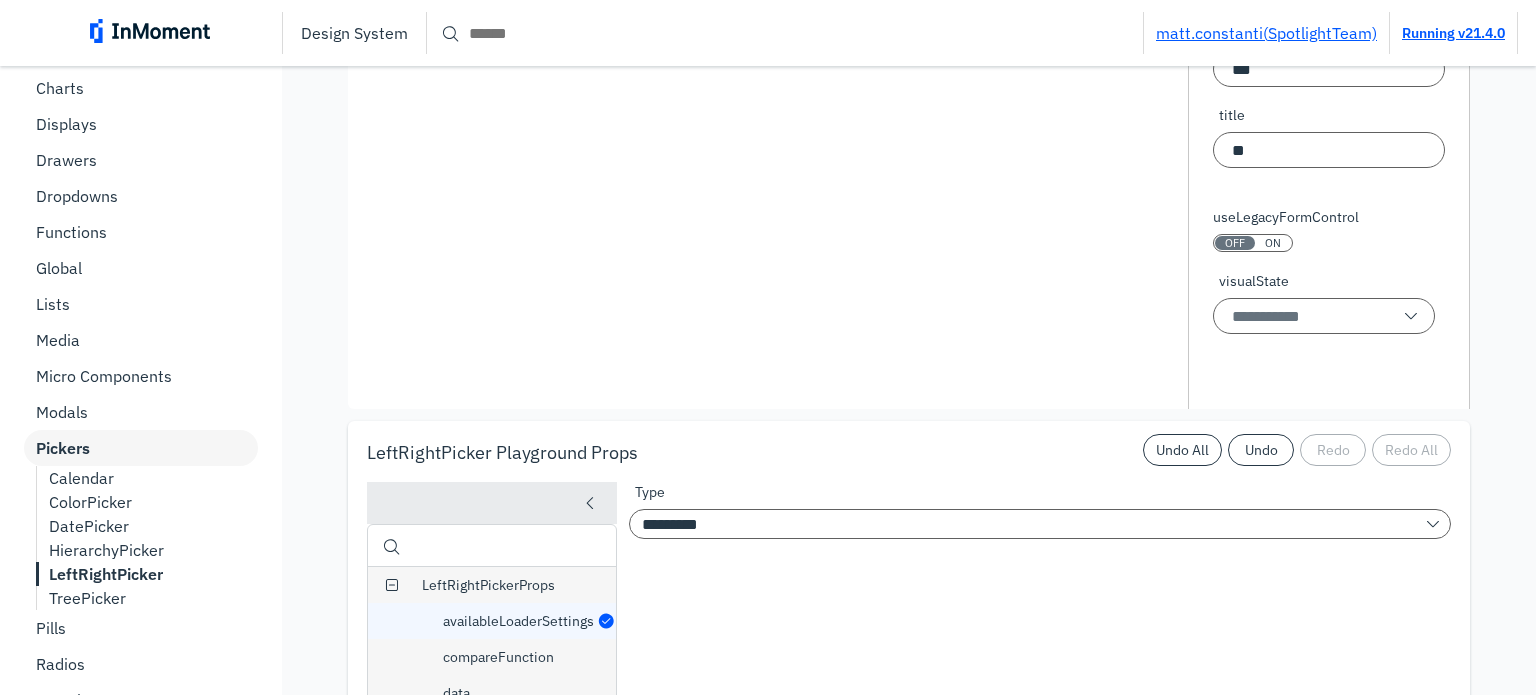 click on "useLegacyFormControl OFF ON" at bounding box center [1286, 238] 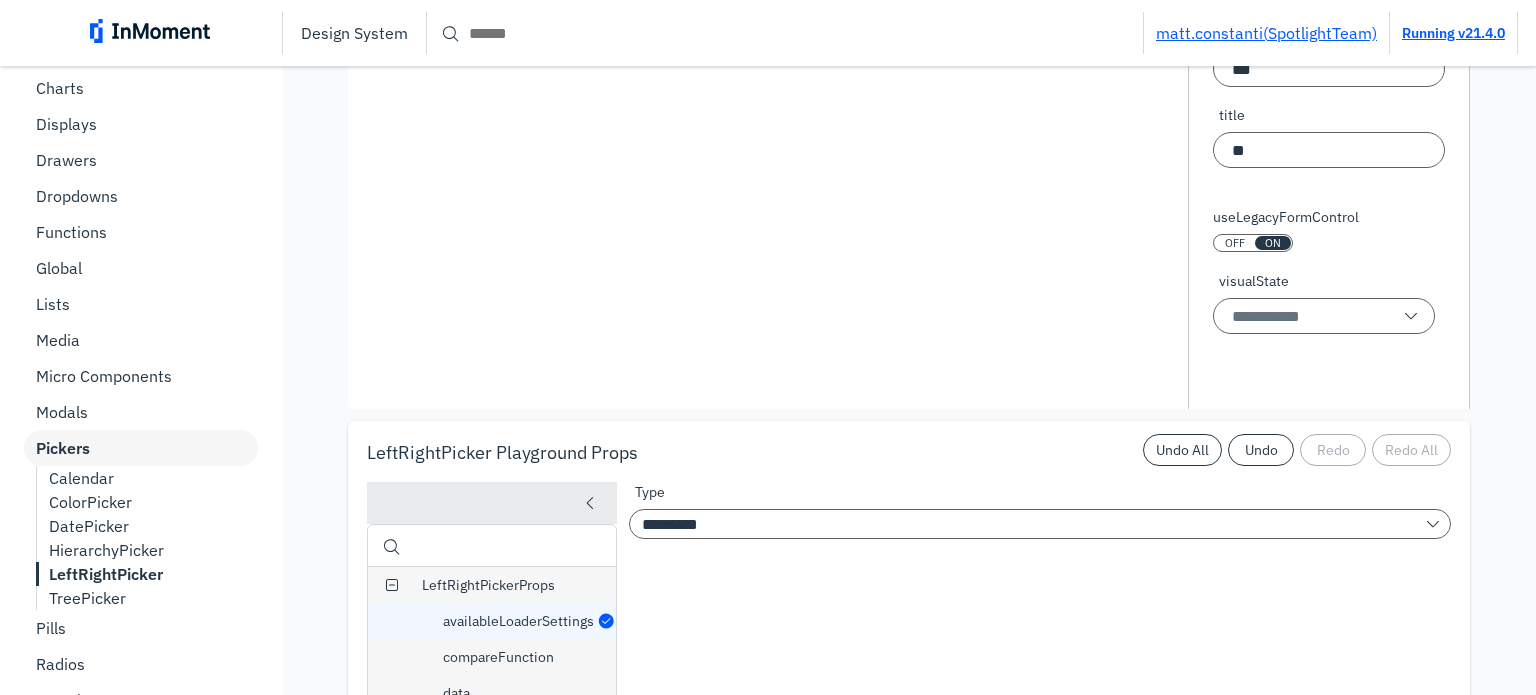 click on "ON" at bounding box center [1273, 243] 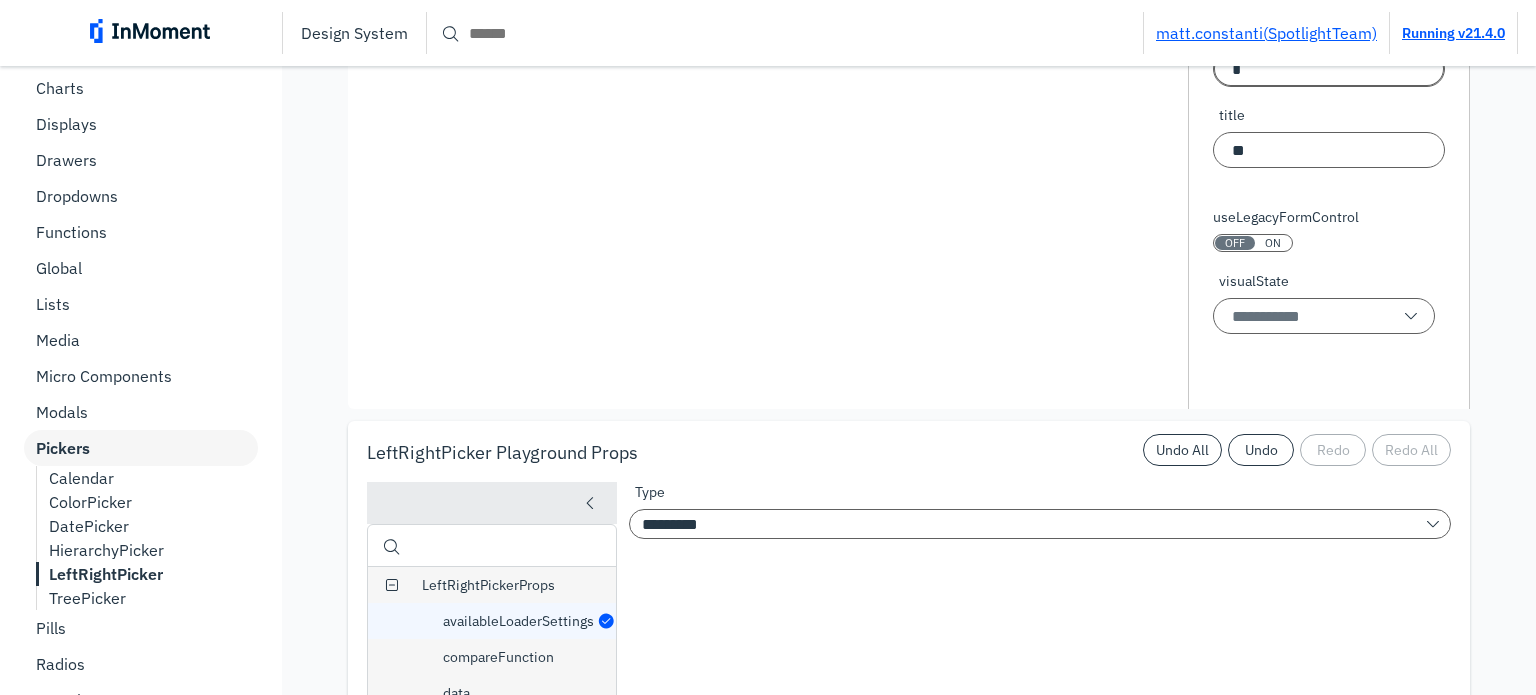 type on "*" 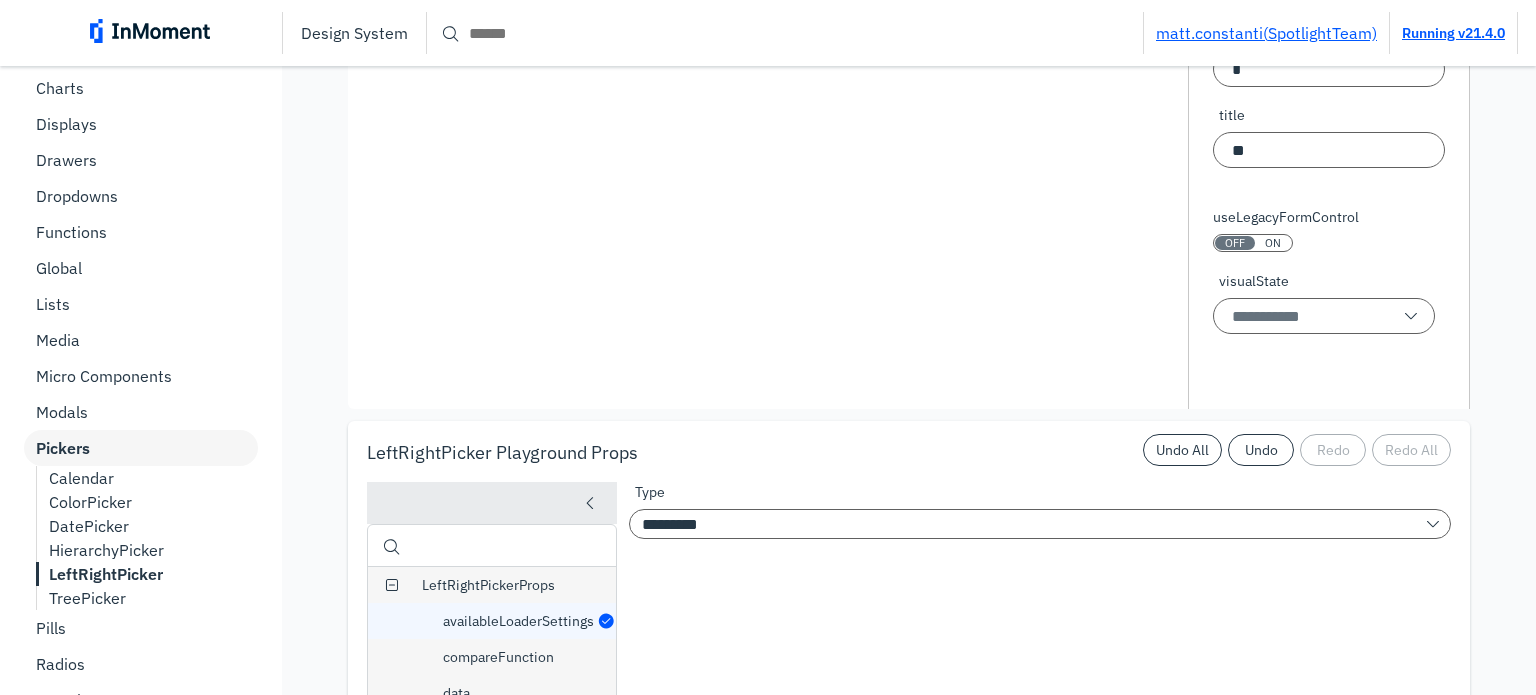 click on "ON" at bounding box center [1273, -87] 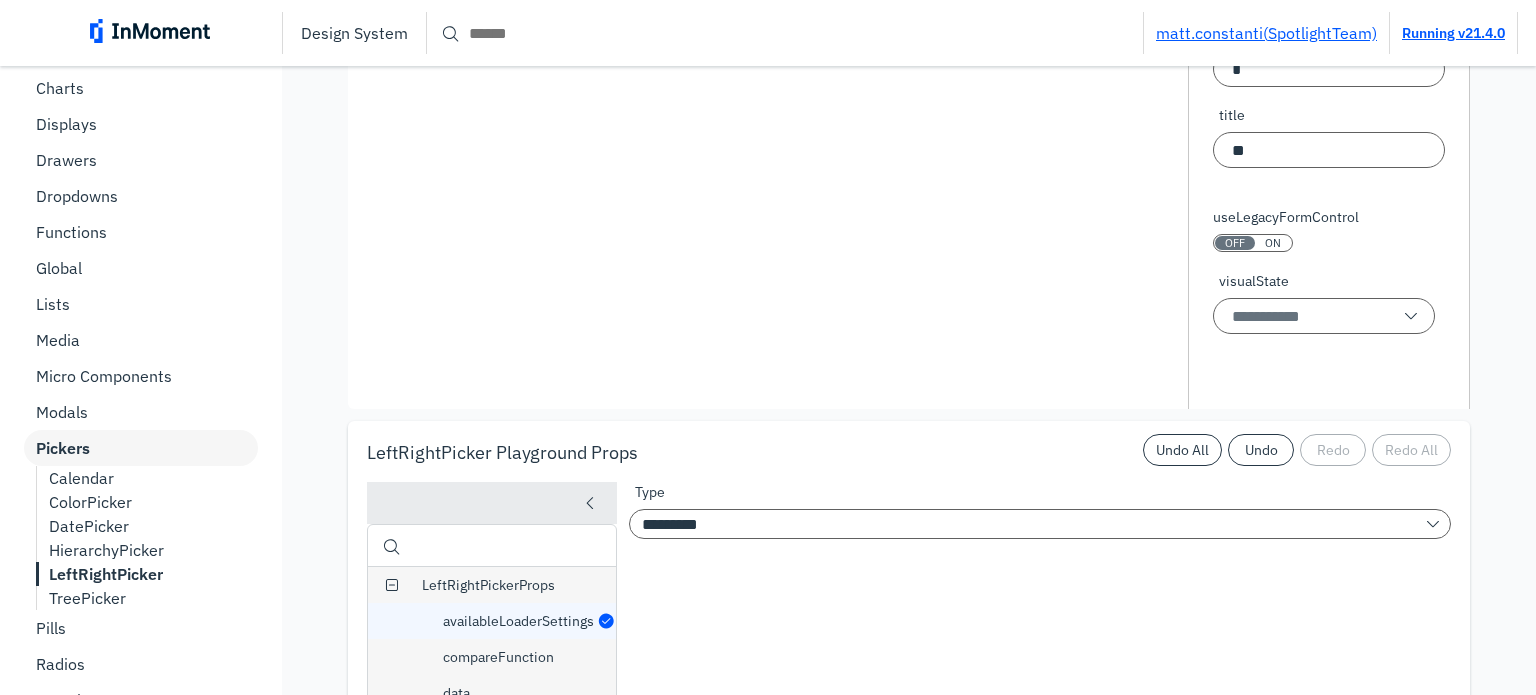 click on "ownsOwnState OFF ON" at bounding box center [1261, -8] 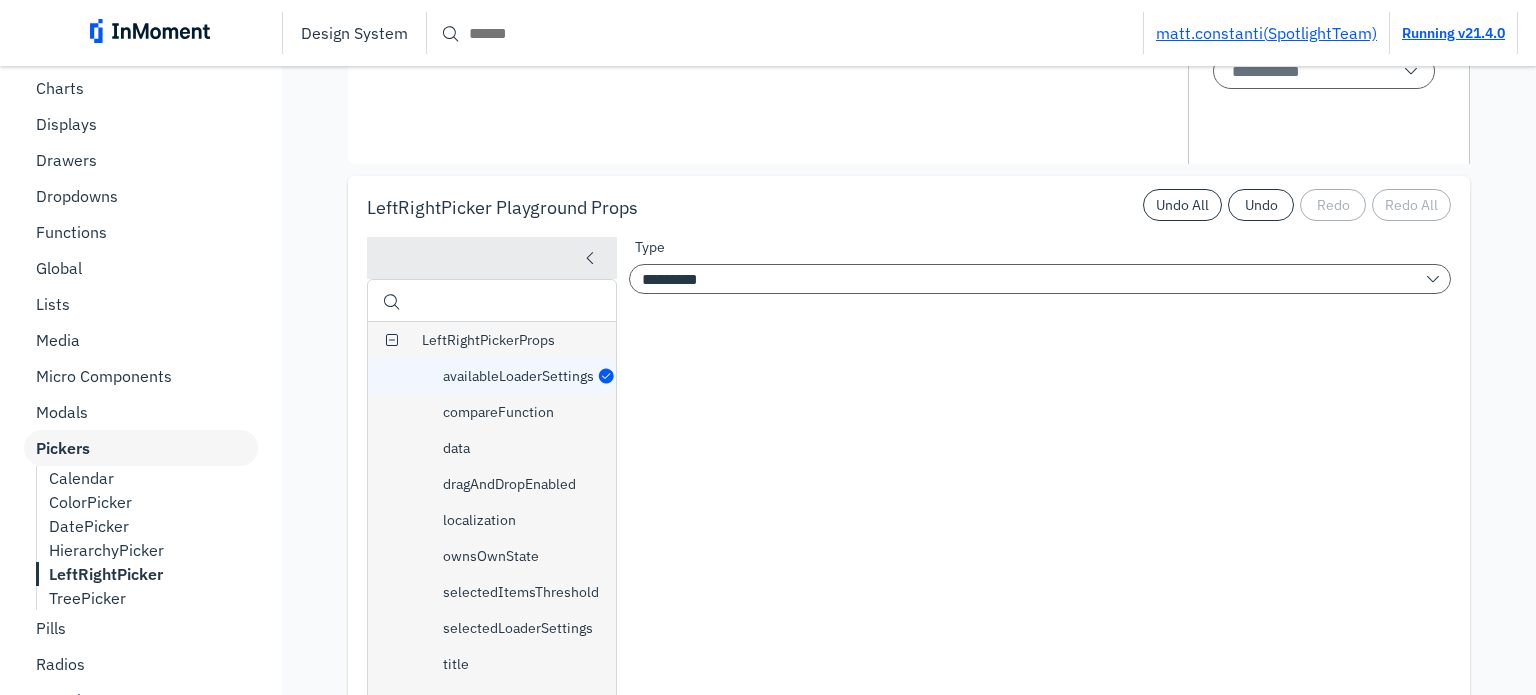 scroll, scrollTop: 24603, scrollLeft: 0, axis: vertical 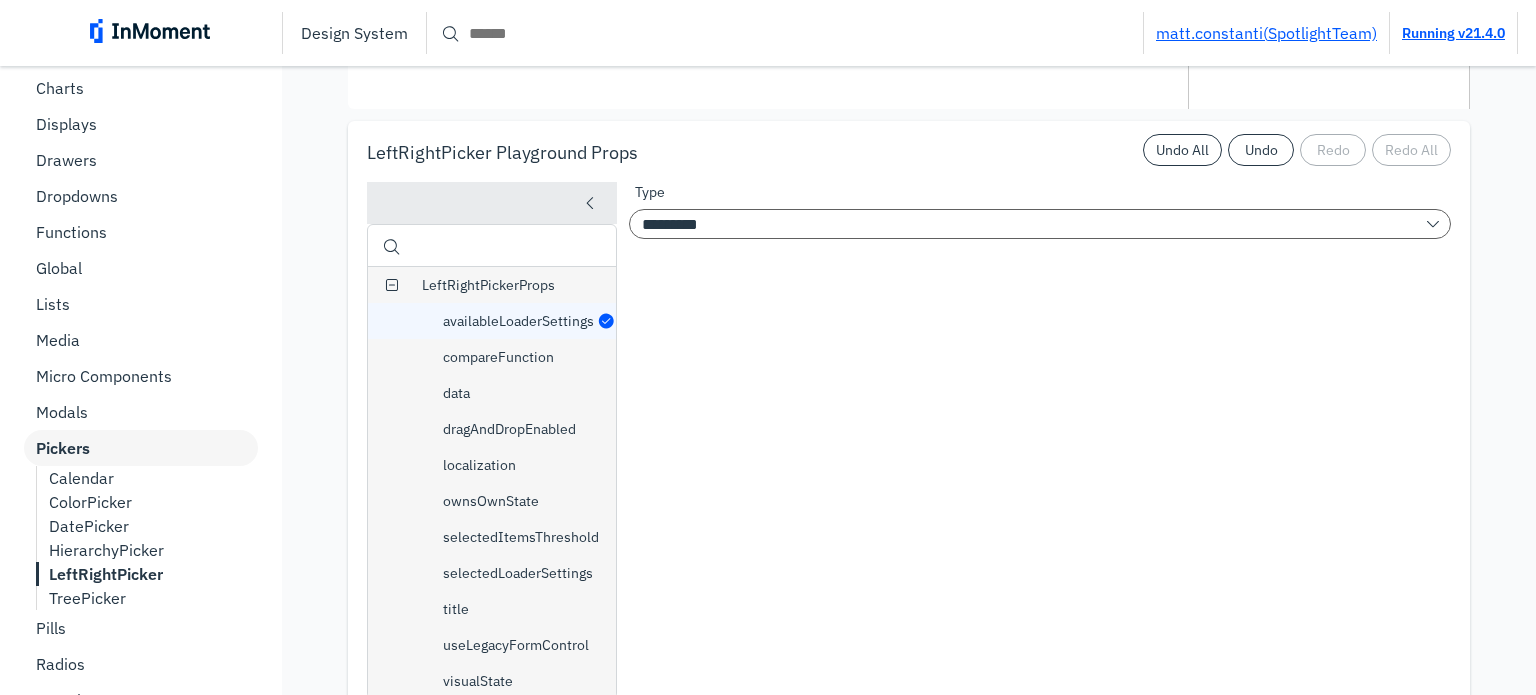 click on "visualState" at bounding box center (1324, 16) 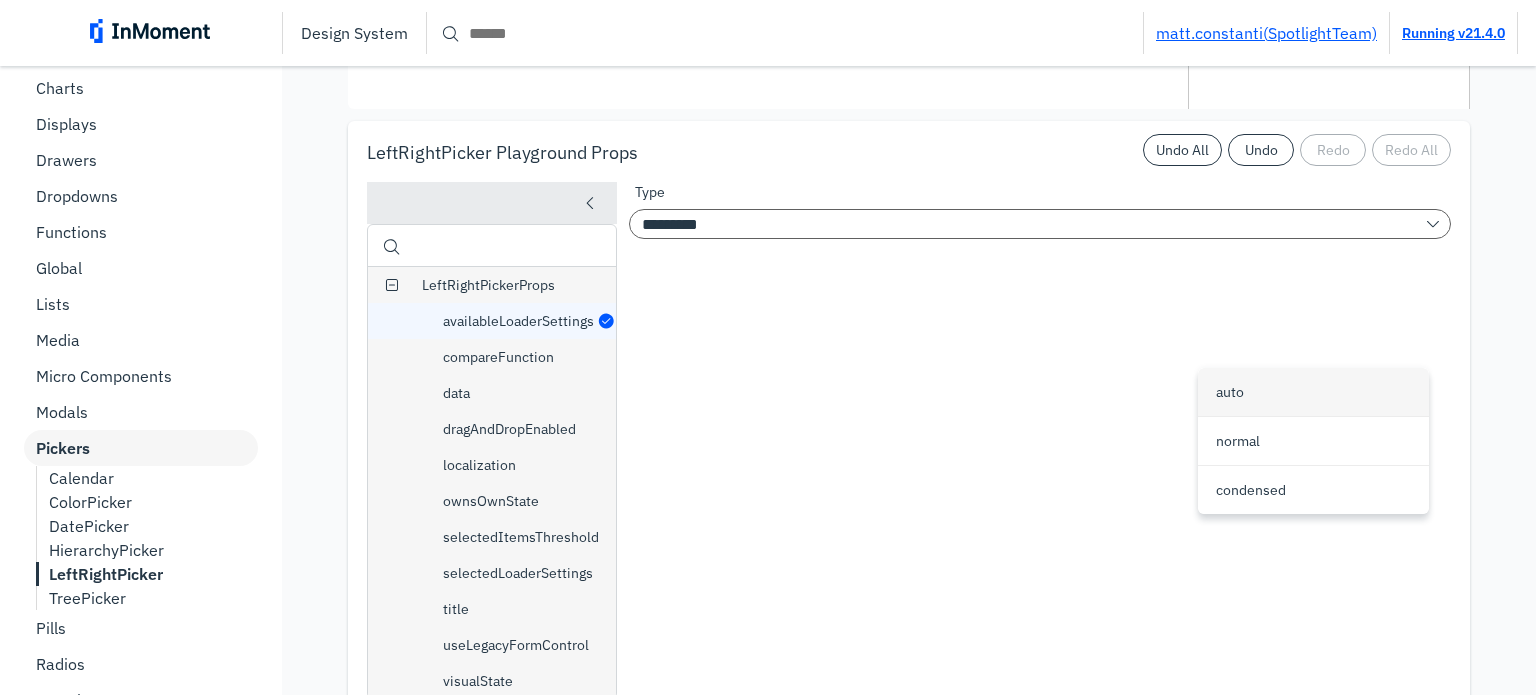 click on "auto" at bounding box center (1230, 392) 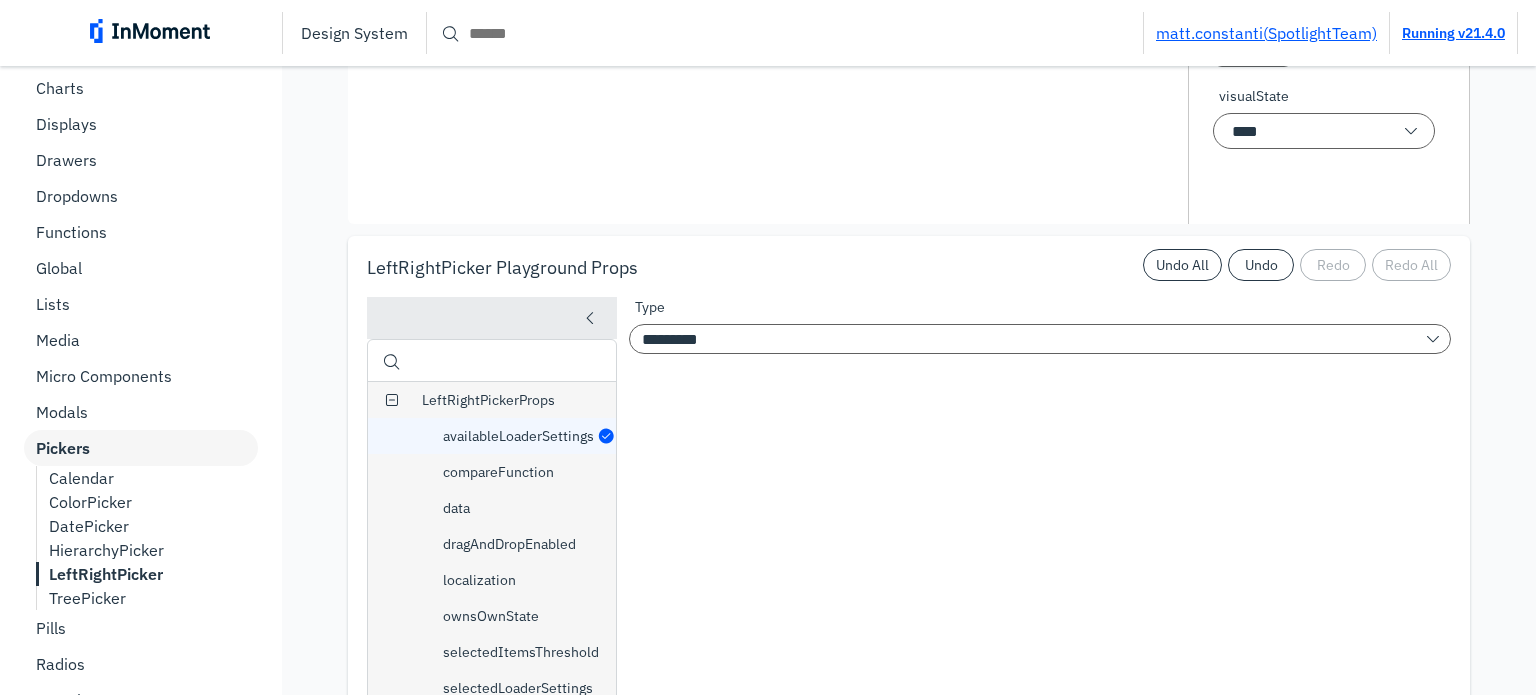 scroll, scrollTop: 24503, scrollLeft: 0, axis: vertical 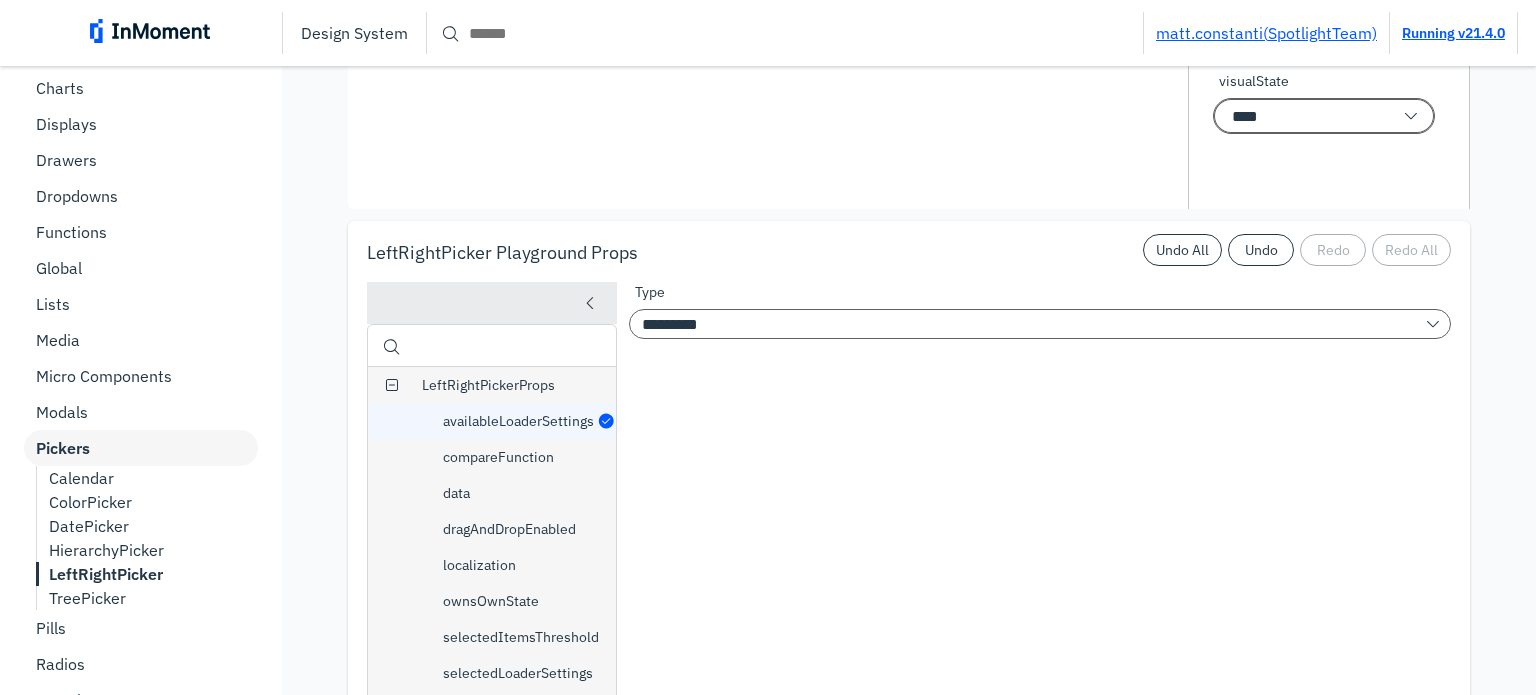 click on "****" at bounding box center [1324, 116] 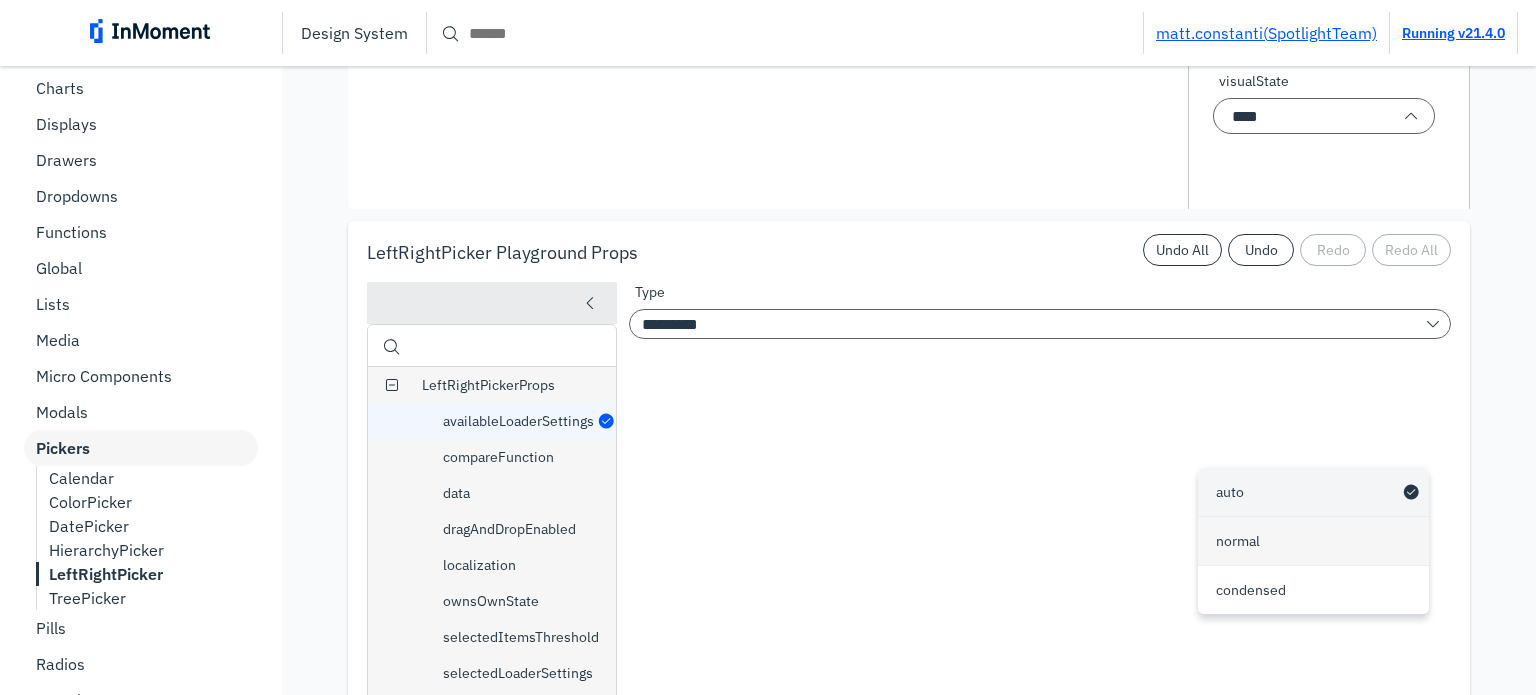 click on "normal" at bounding box center (1238, 541) 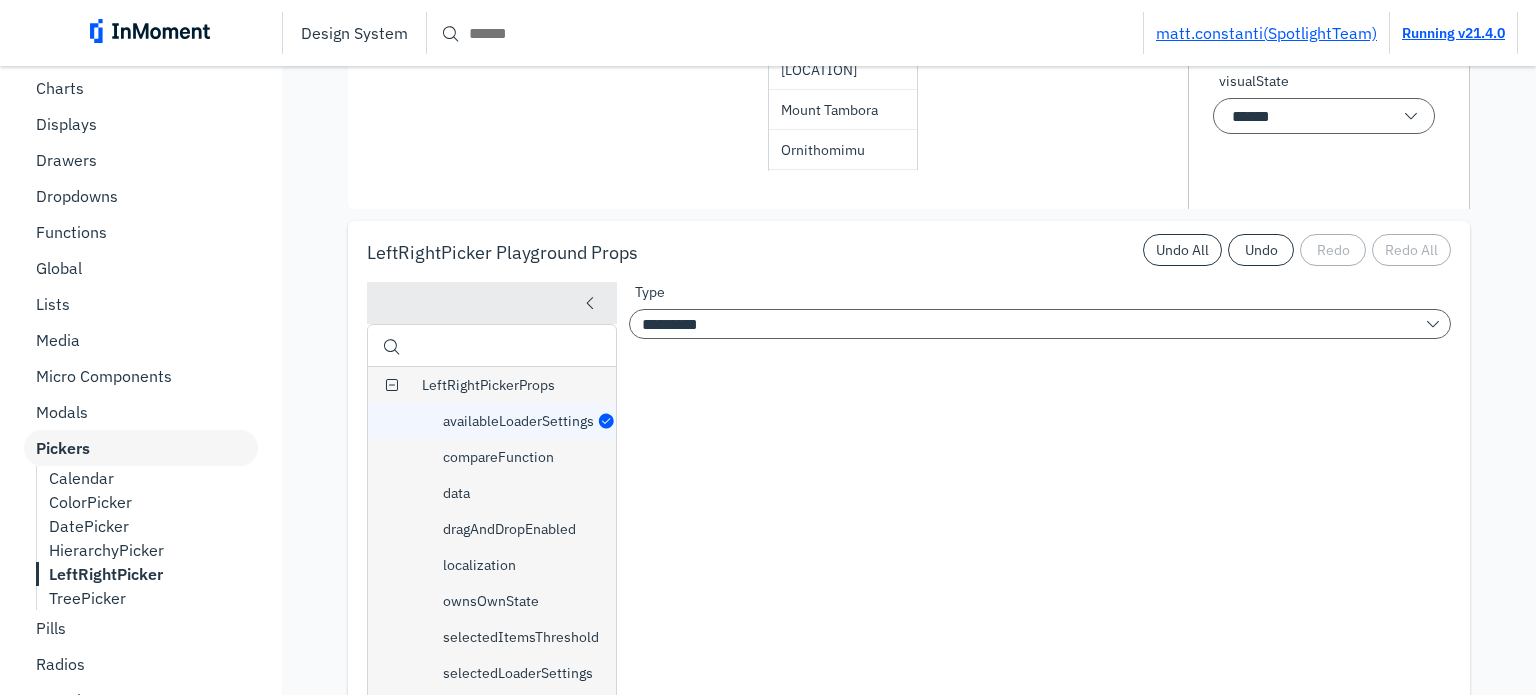 click on "[FIRST]" at bounding box center [1004, -50] 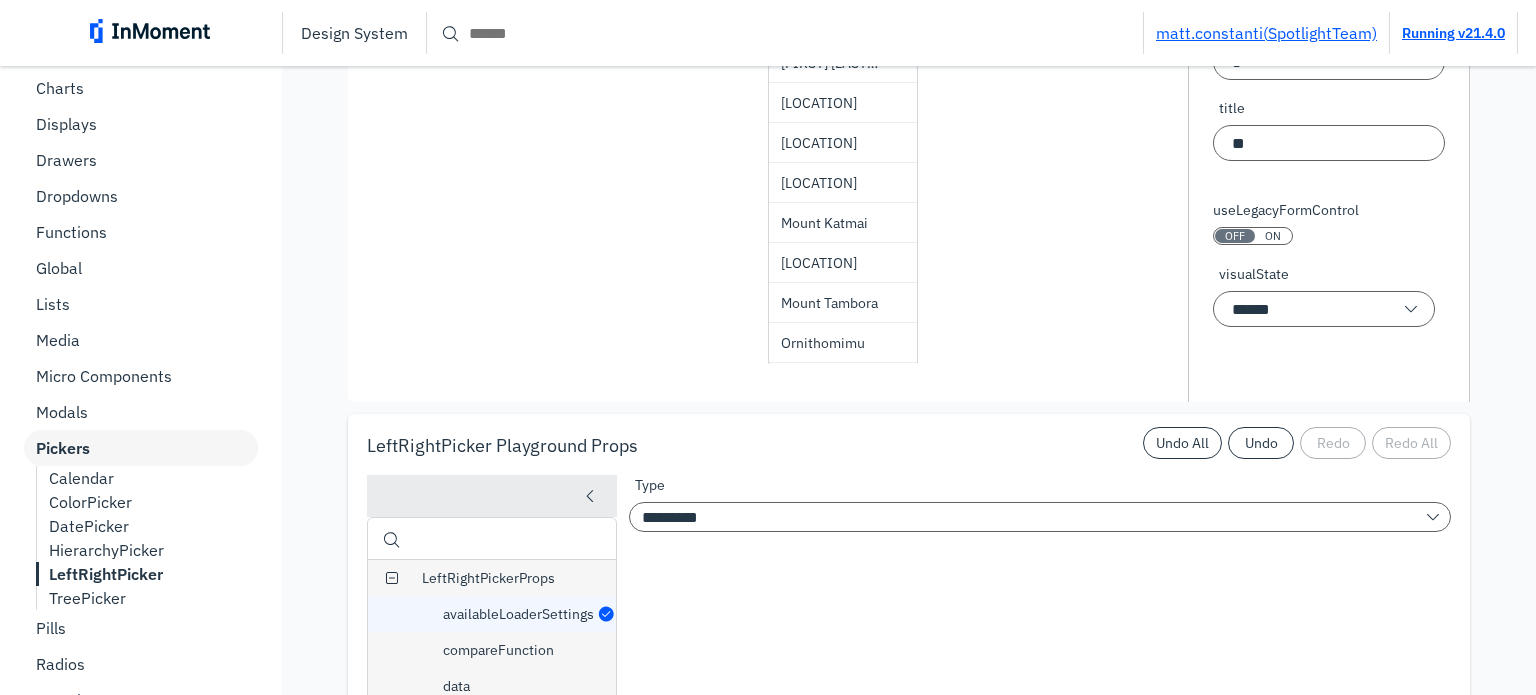 scroll, scrollTop: 24203, scrollLeft: 0, axis: vertical 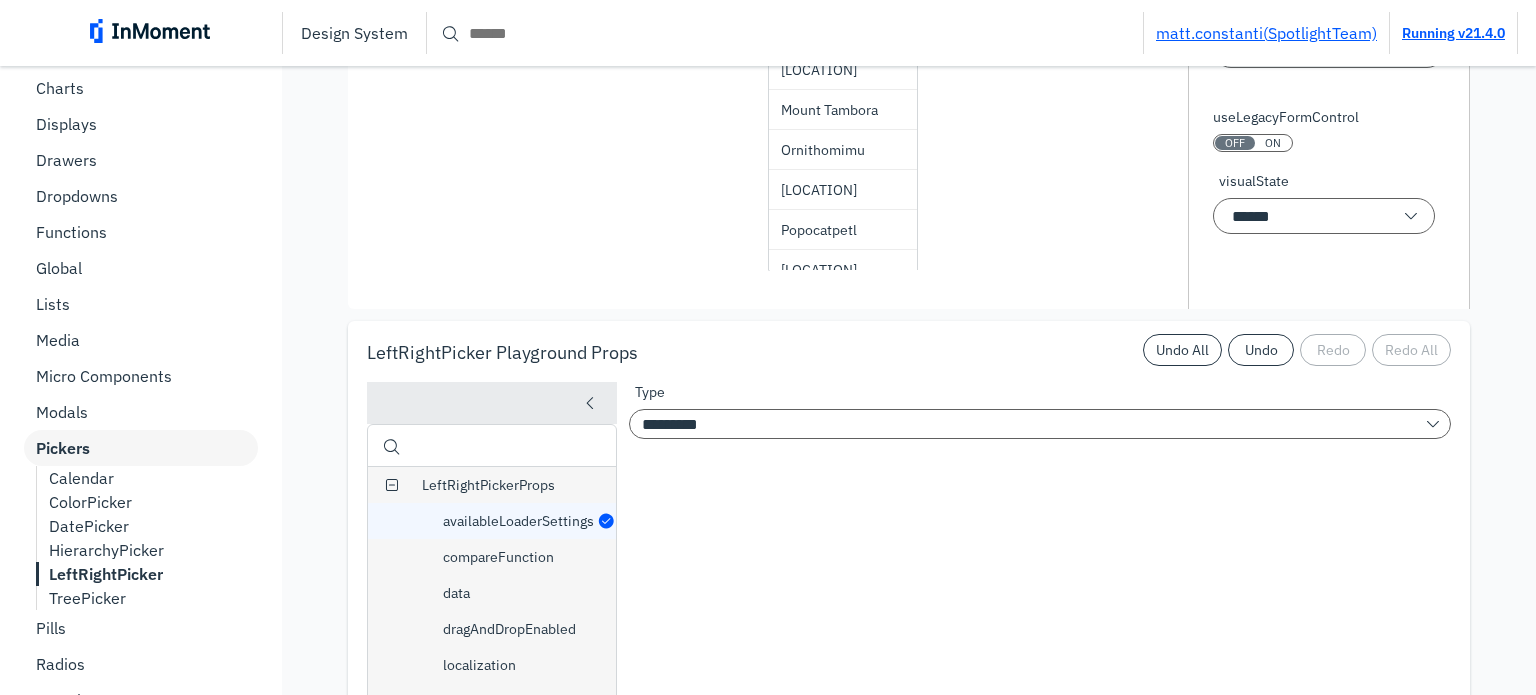 click on "ON" at bounding box center (1273, 143) 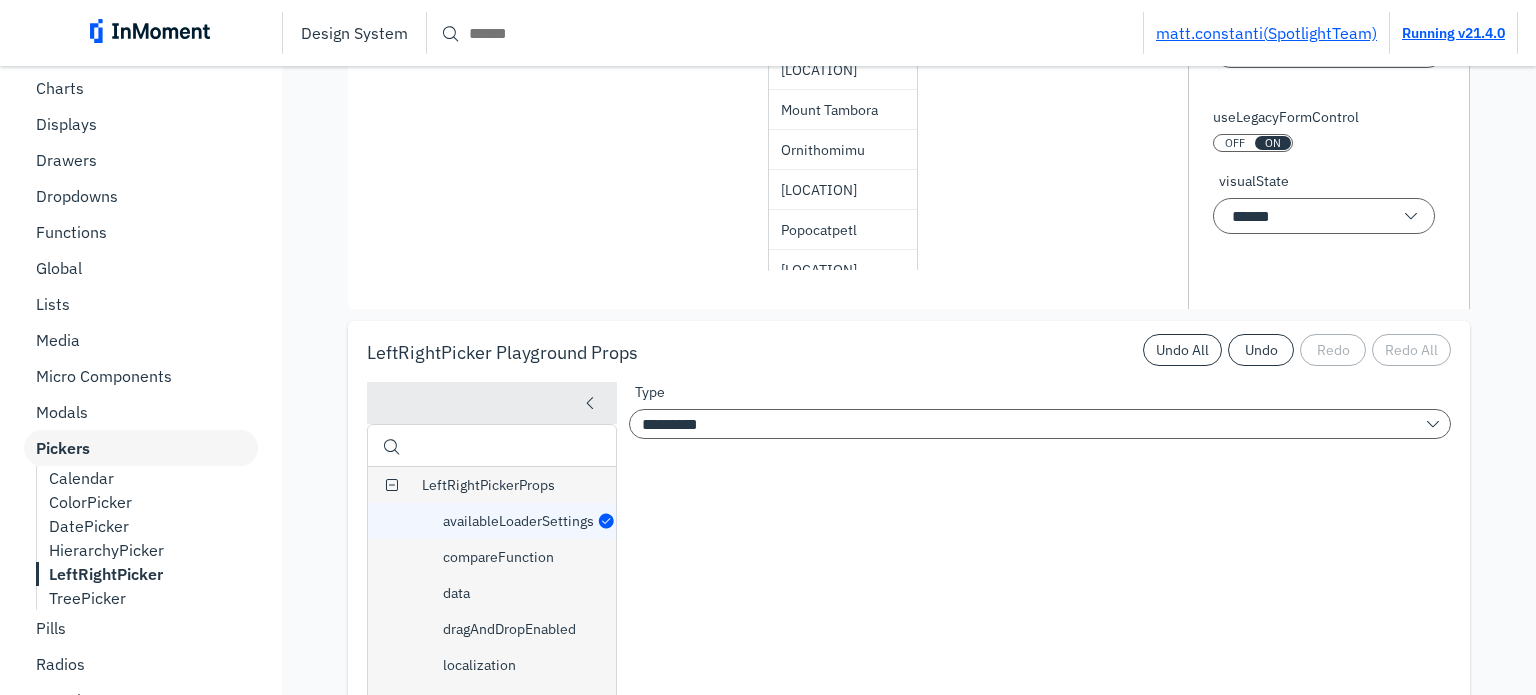 click on "ON" at bounding box center (1273, 143) 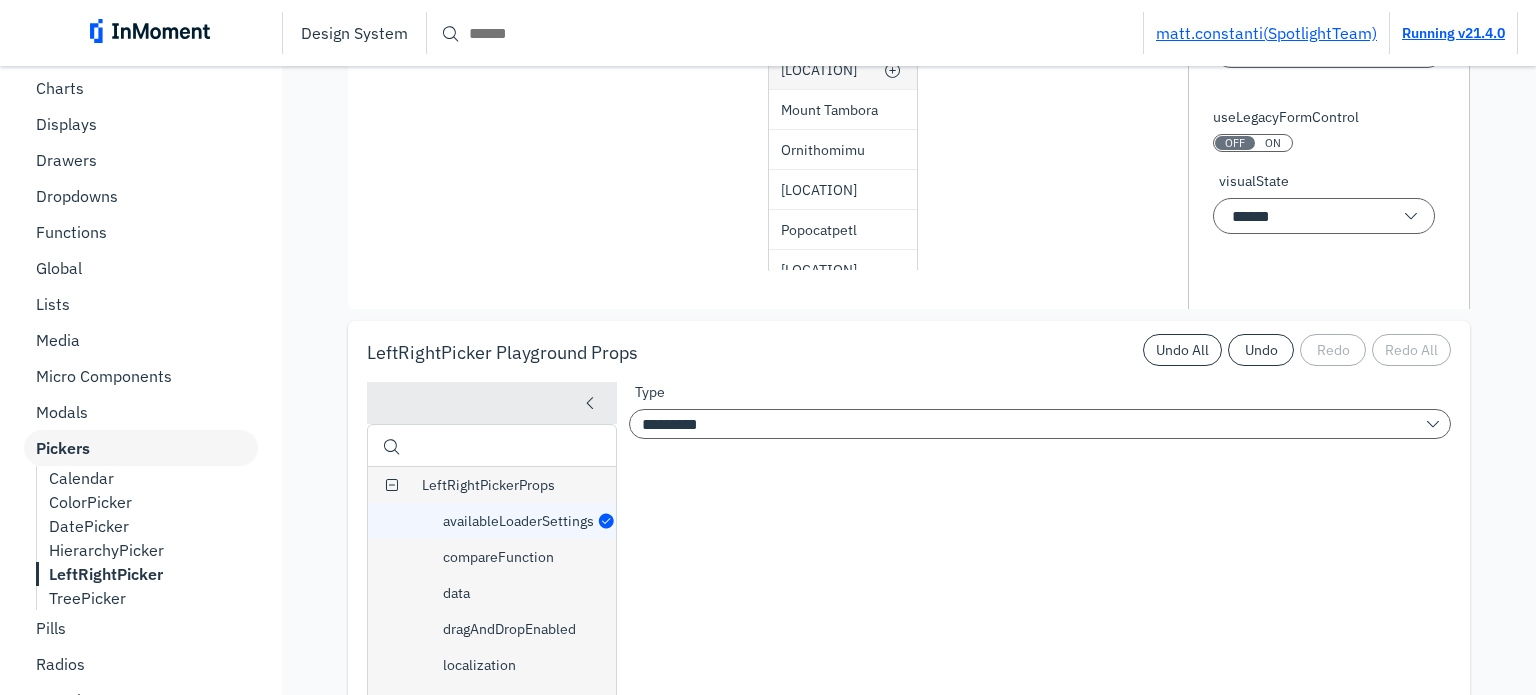 scroll, scrollTop: 0, scrollLeft: 0, axis: both 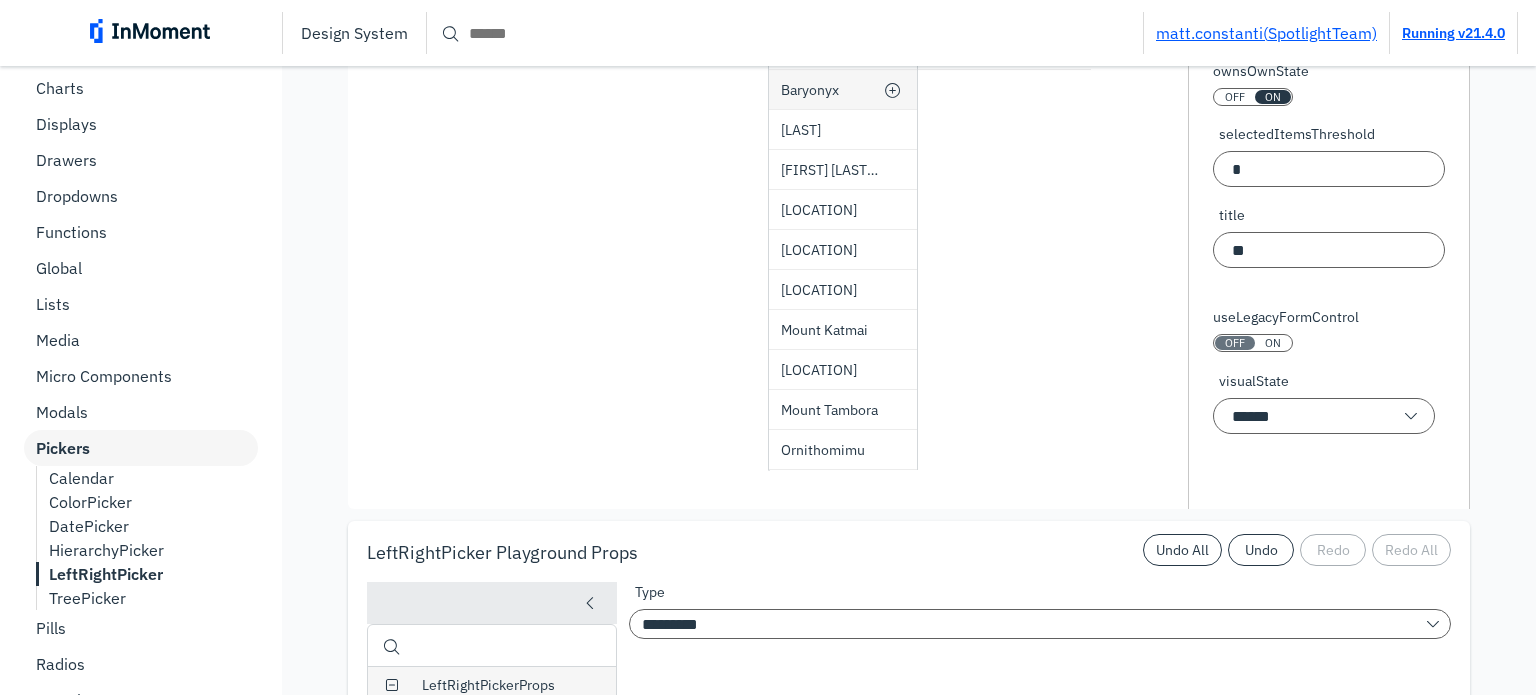 click at bounding box center [893, 90] 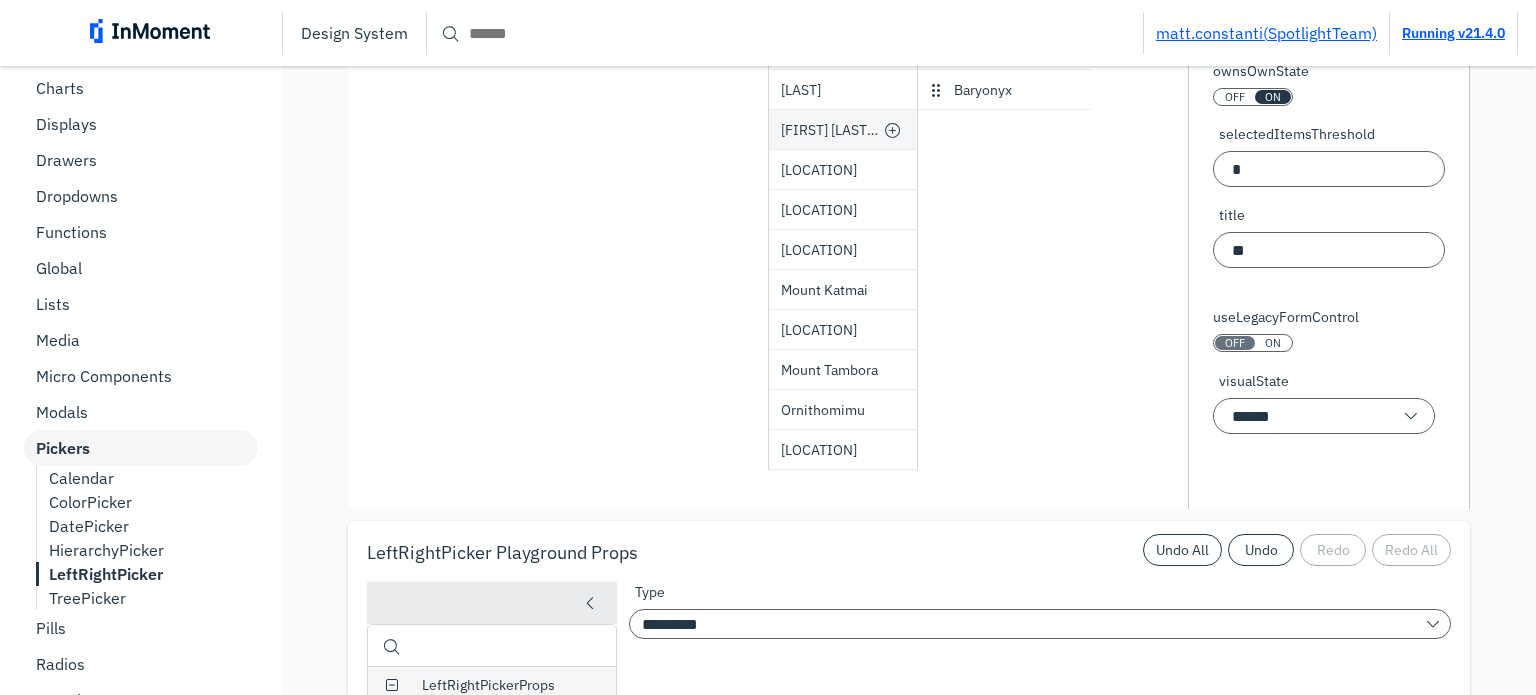 click at bounding box center [893, 130] 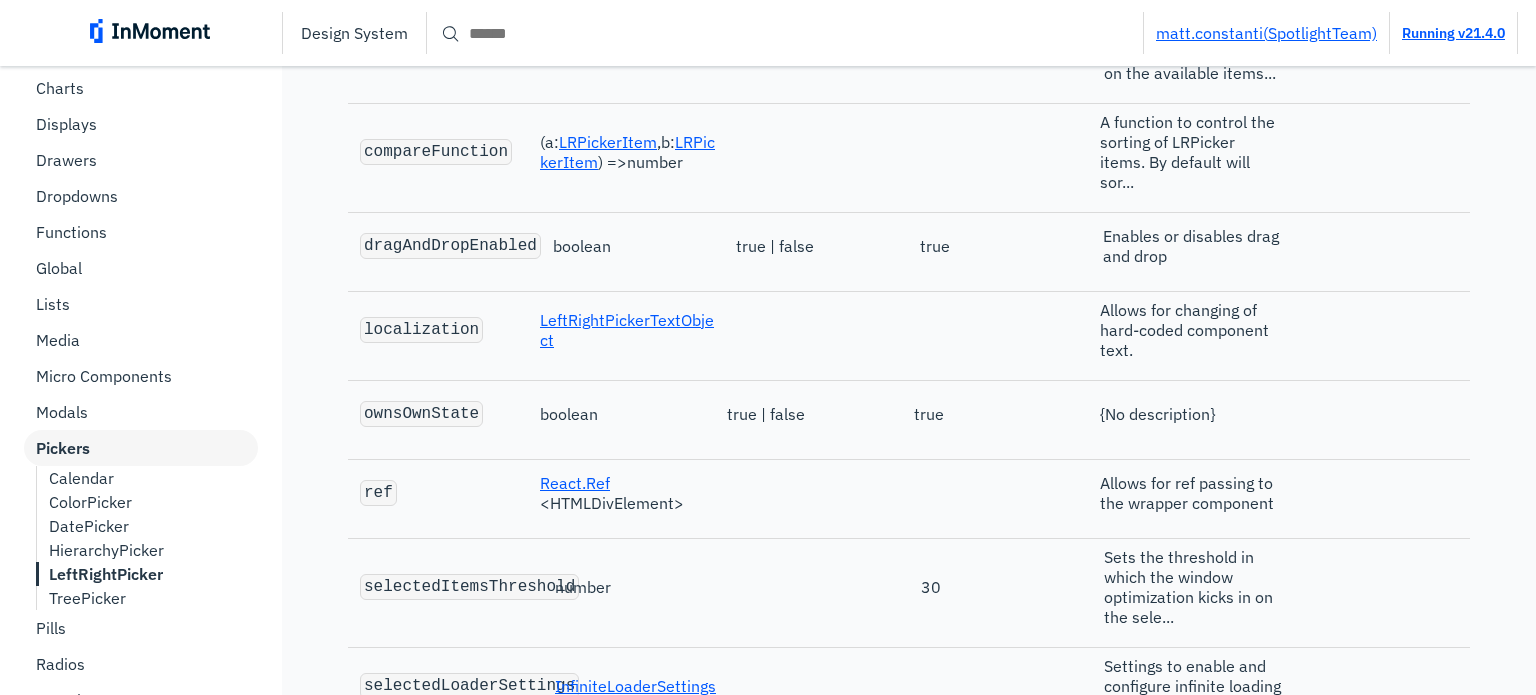 scroll, scrollTop: 25703, scrollLeft: 0, axis: vertical 